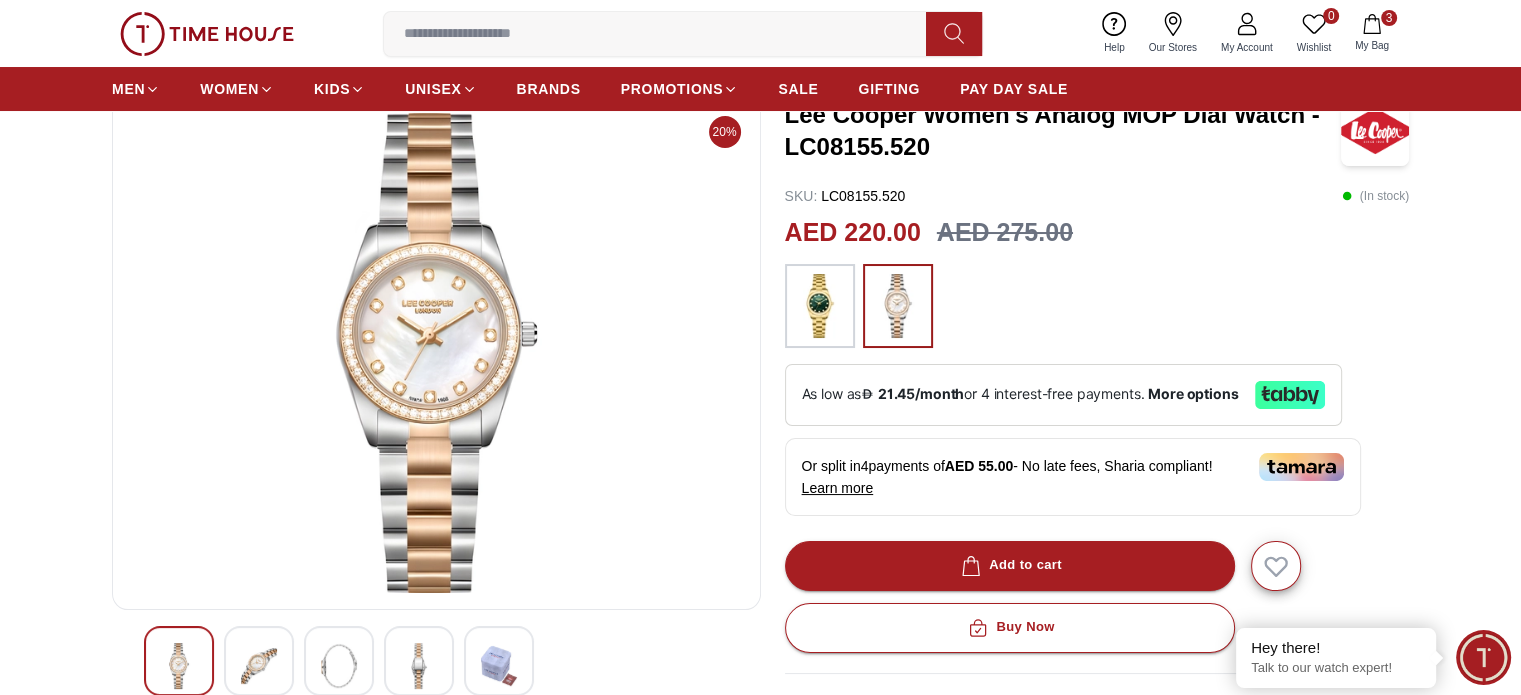 scroll, scrollTop: 200, scrollLeft: 0, axis: vertical 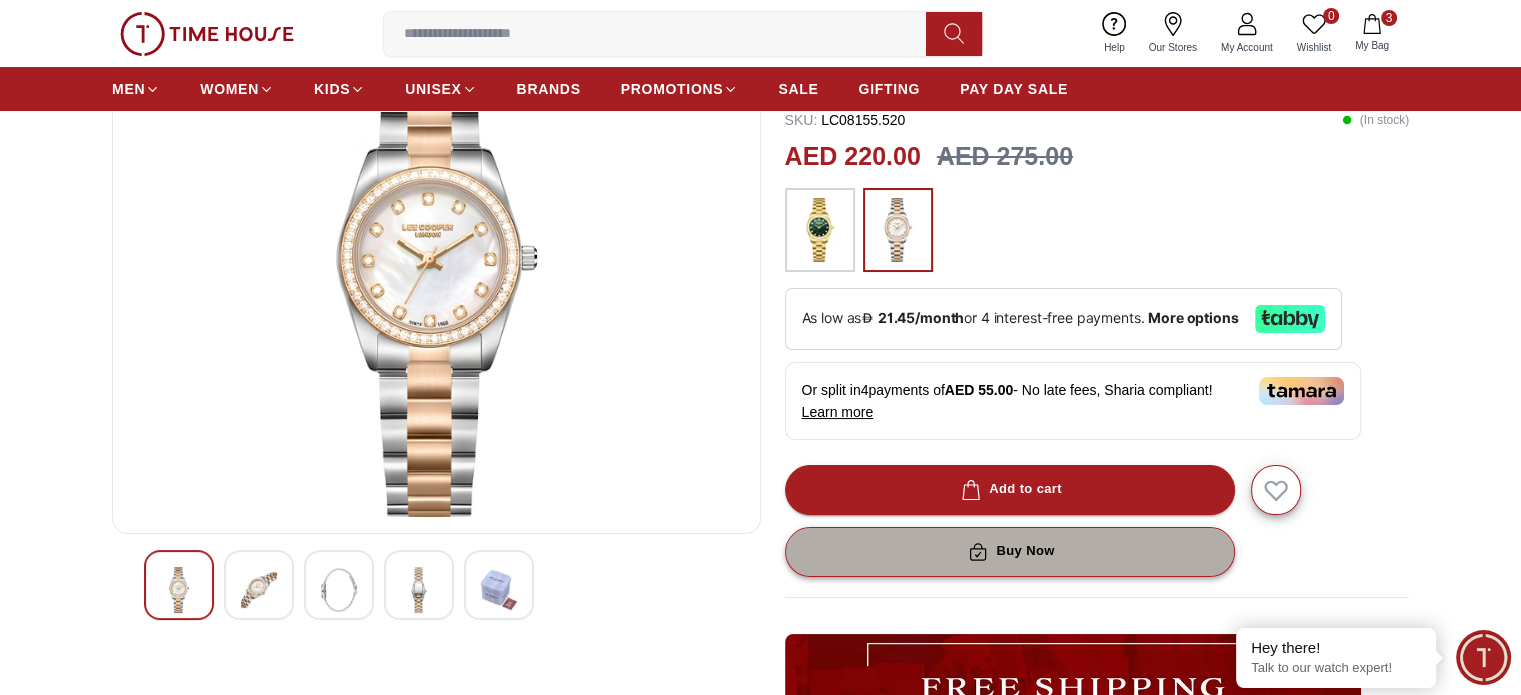 click on "Buy Now" at bounding box center (1009, 551) 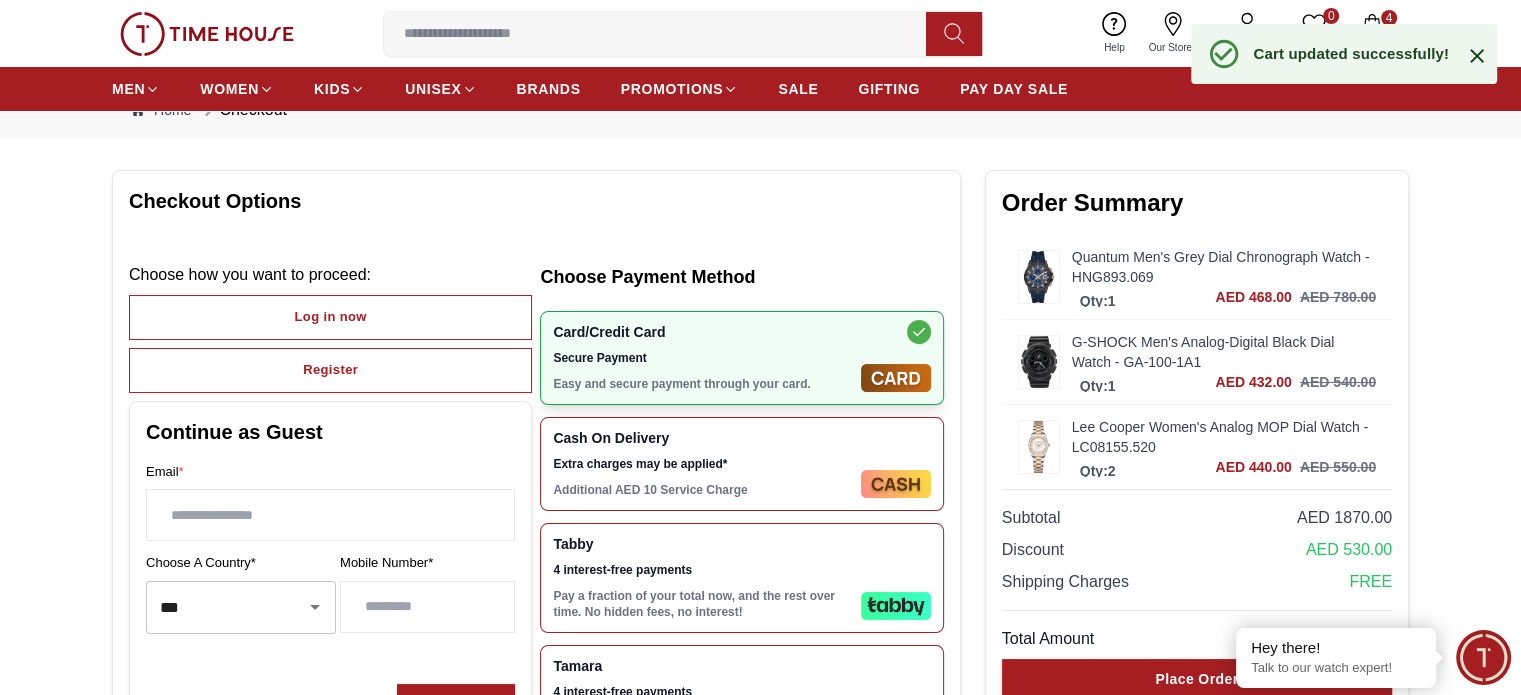 scroll, scrollTop: 100, scrollLeft: 0, axis: vertical 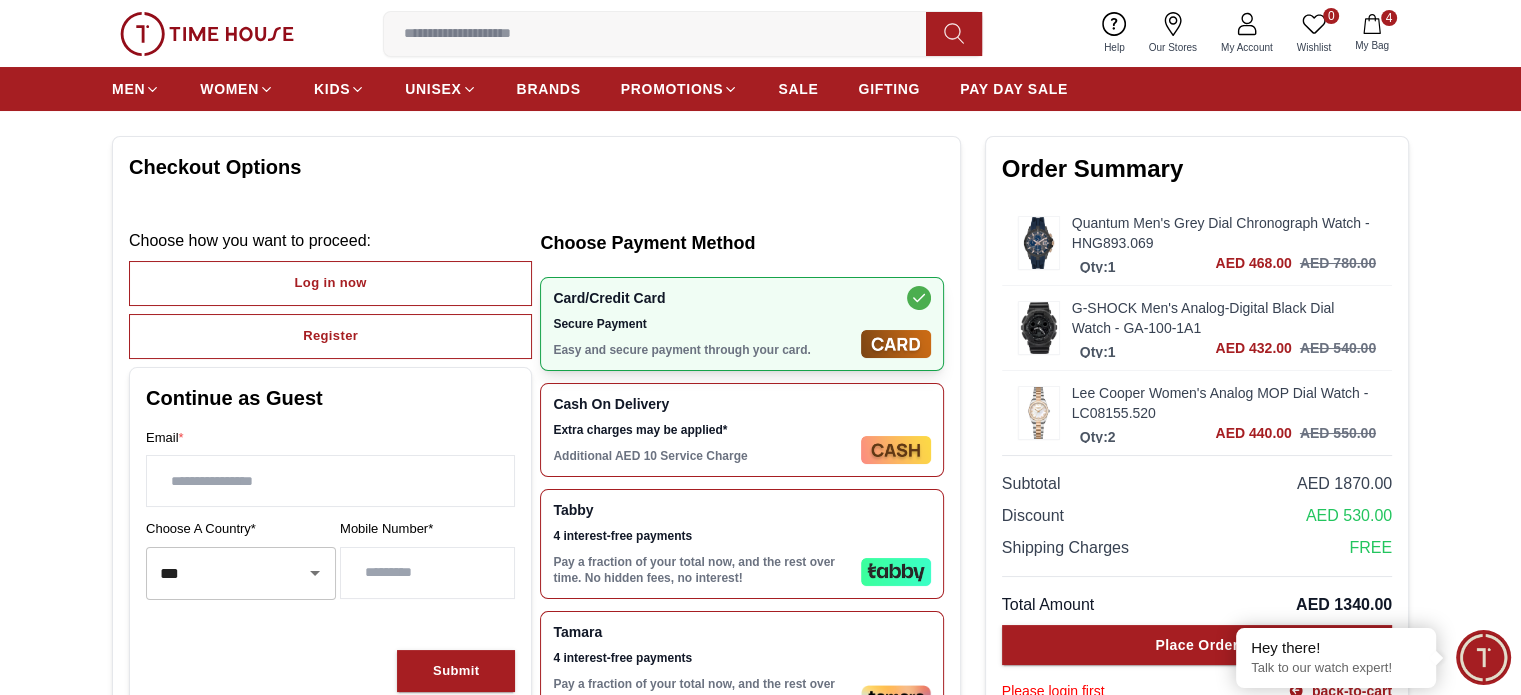 click on "4 My Bag" at bounding box center (1372, 33) 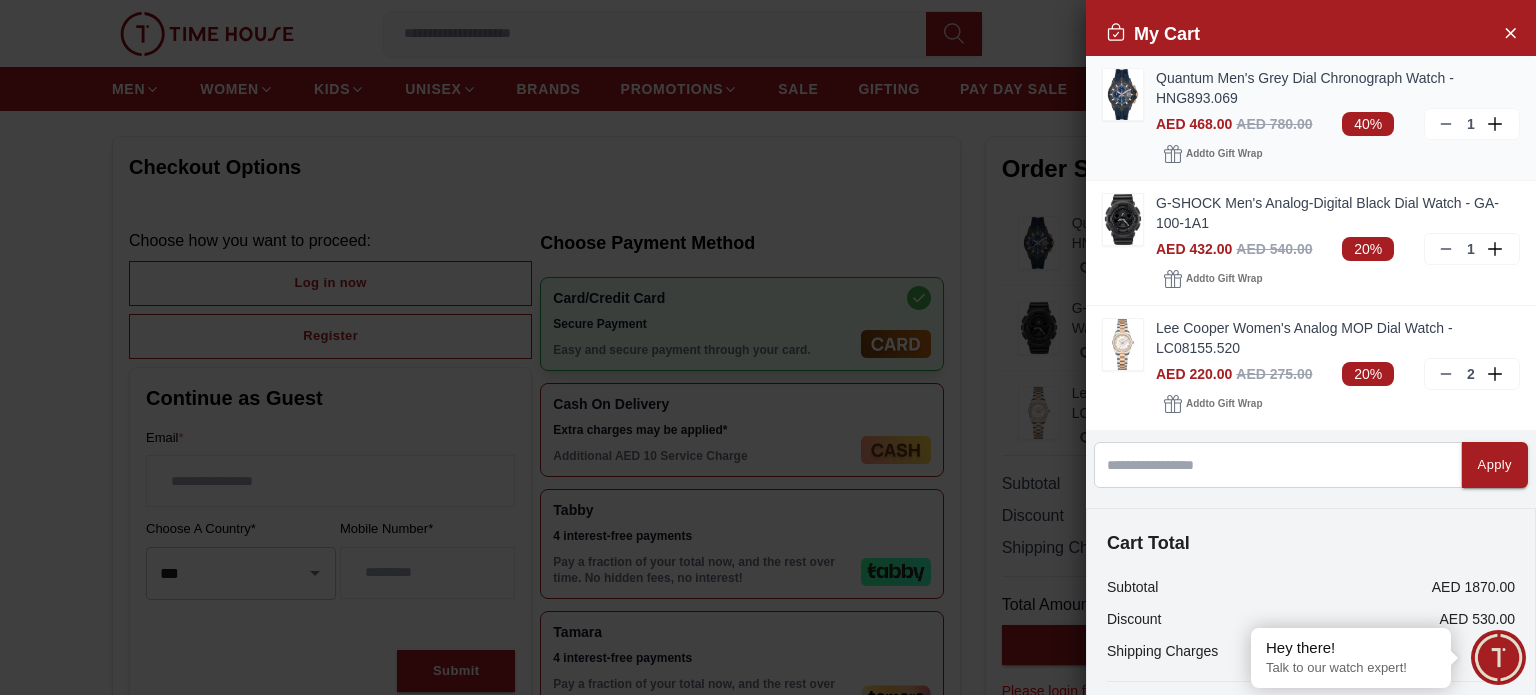 click 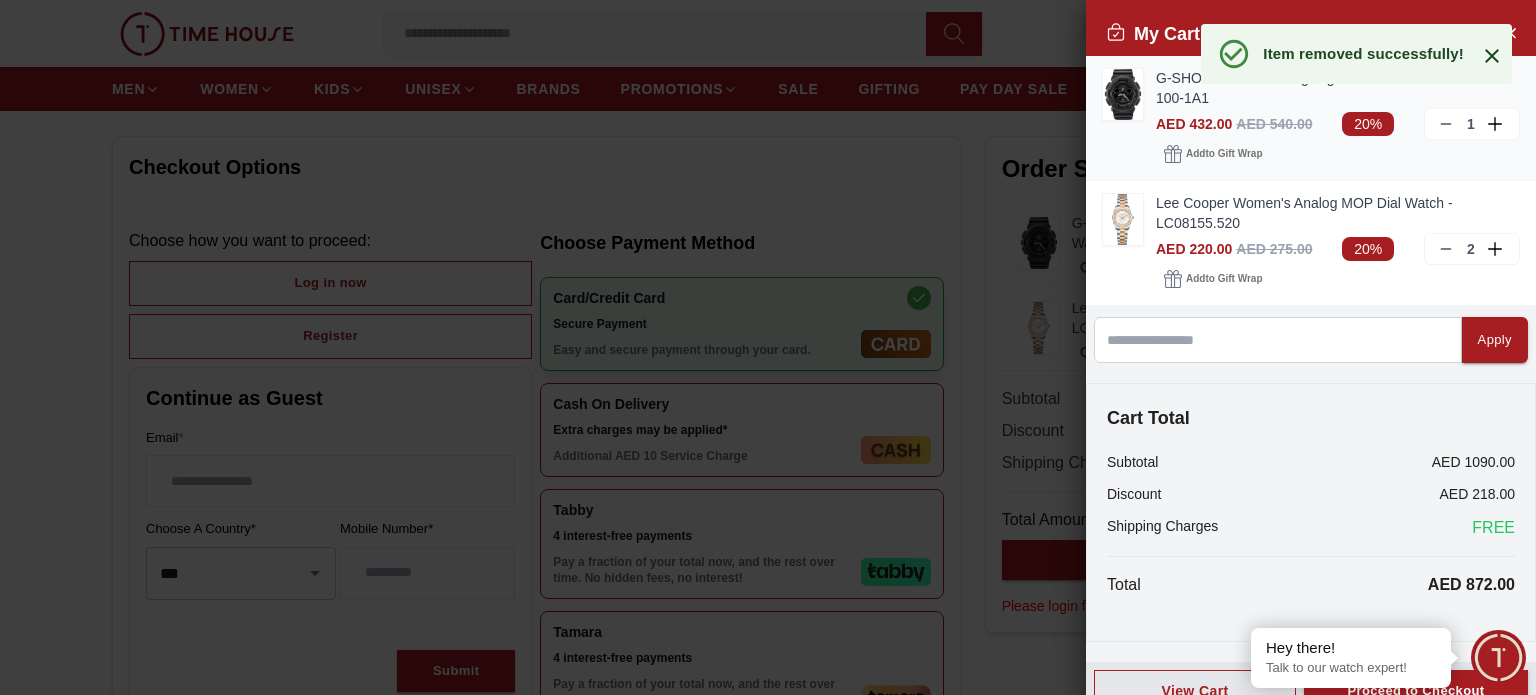 click 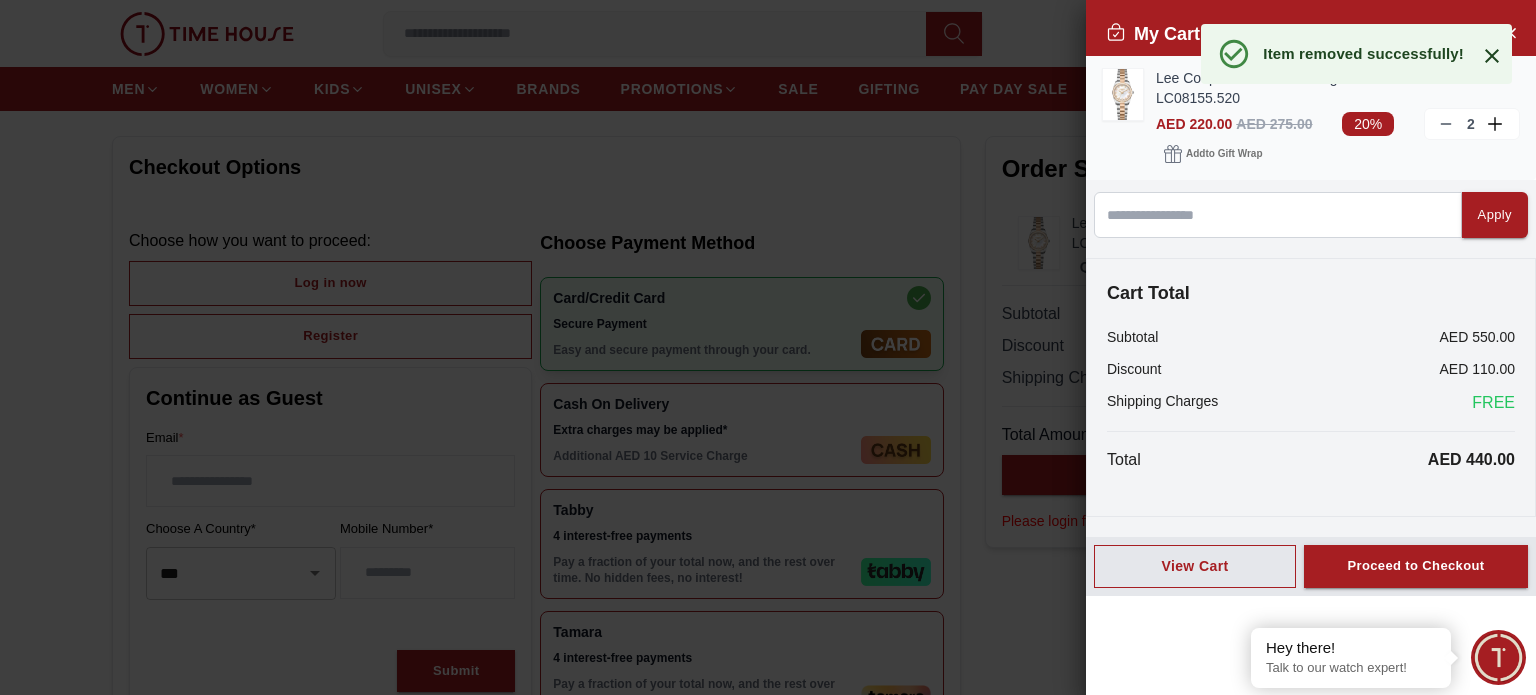 click 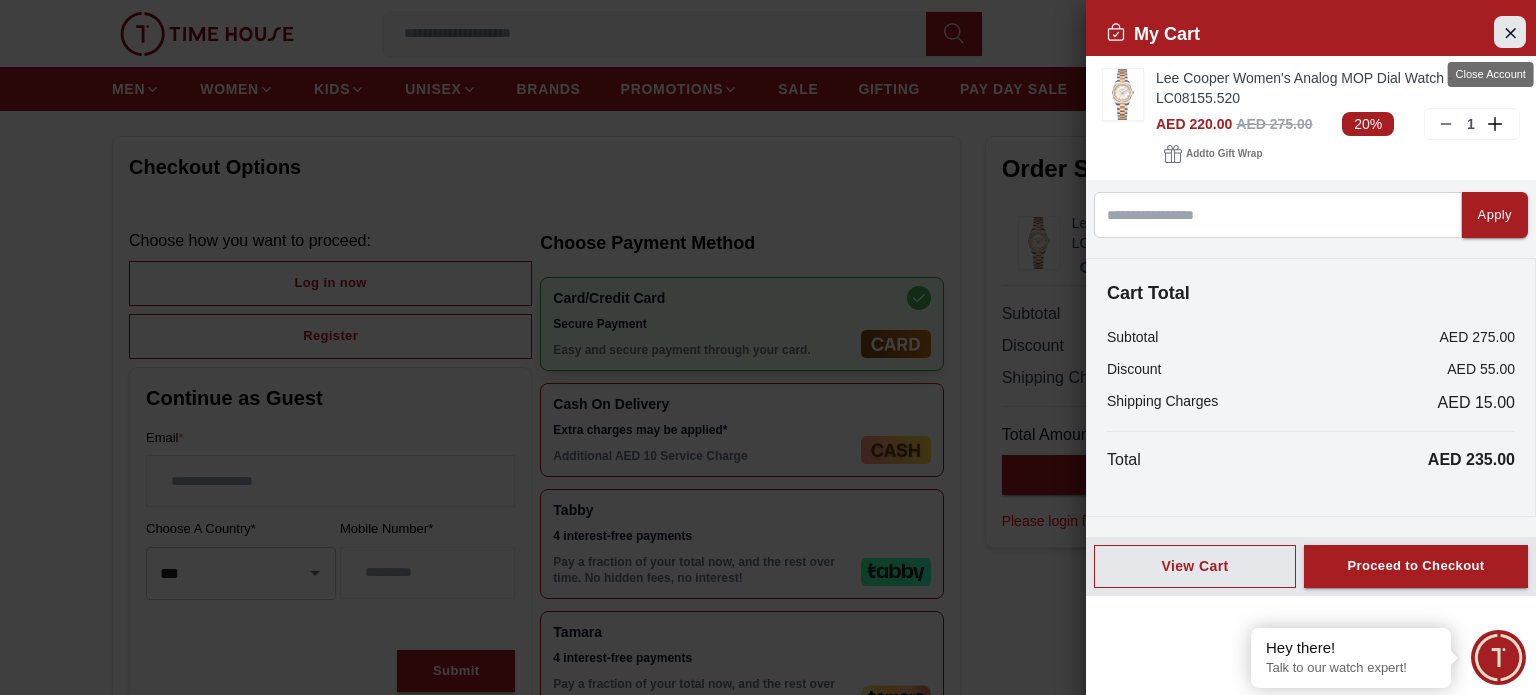 click at bounding box center (1510, 32) 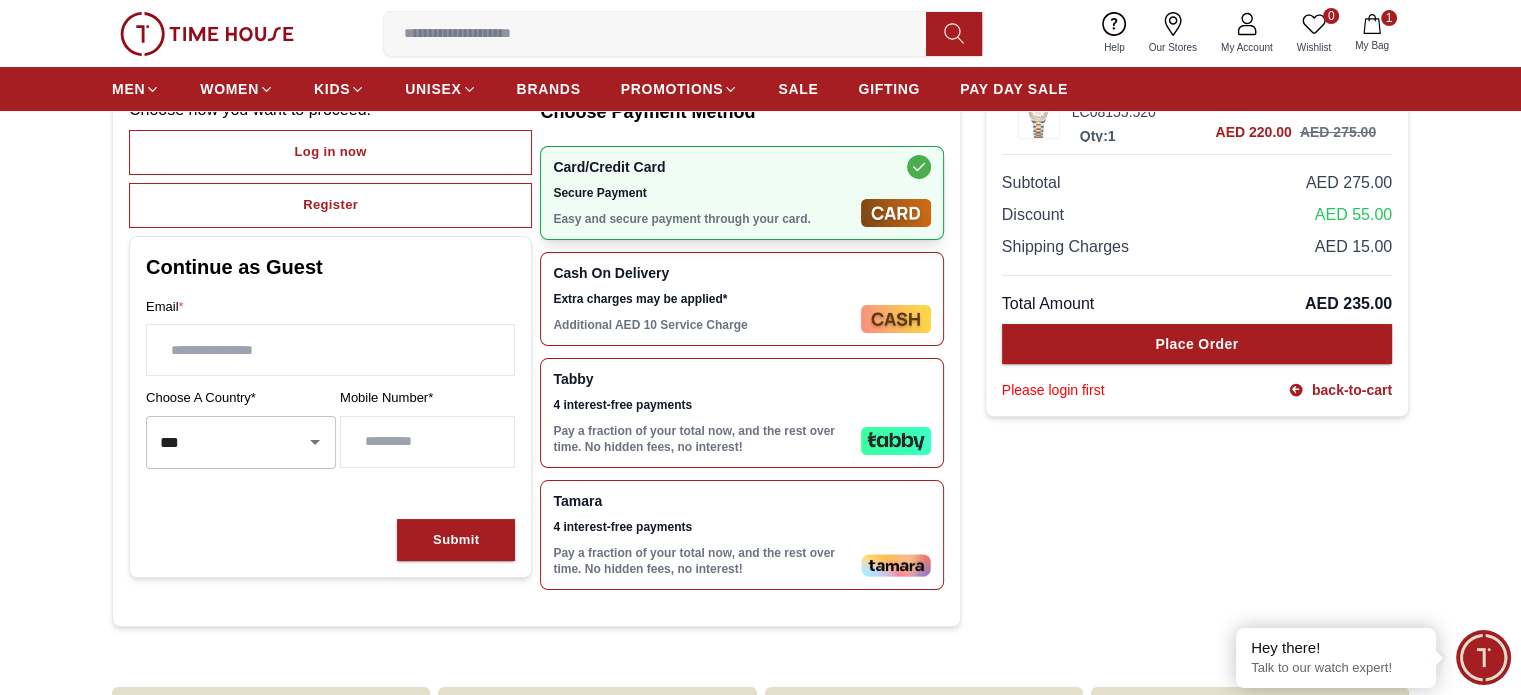 scroll, scrollTop: 100, scrollLeft: 0, axis: vertical 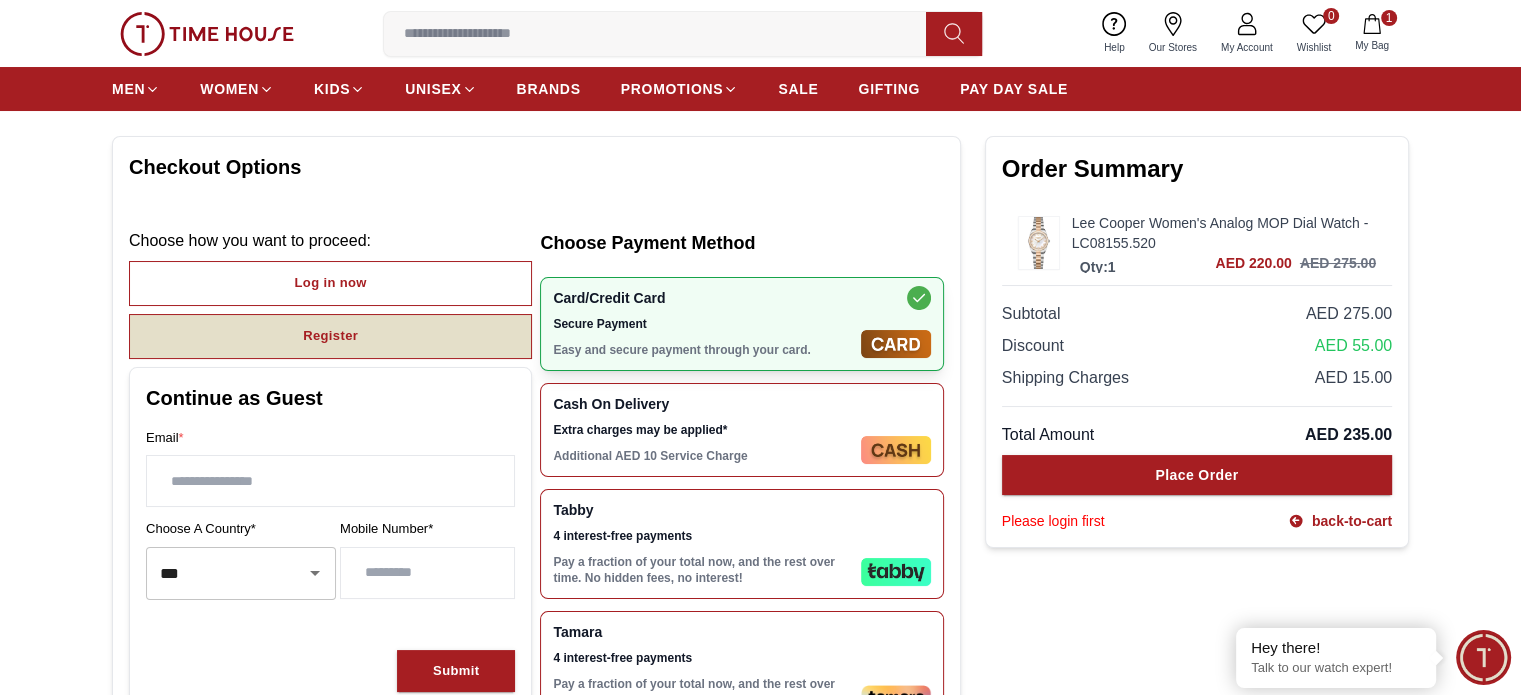 click on "Register" at bounding box center (330, 336) 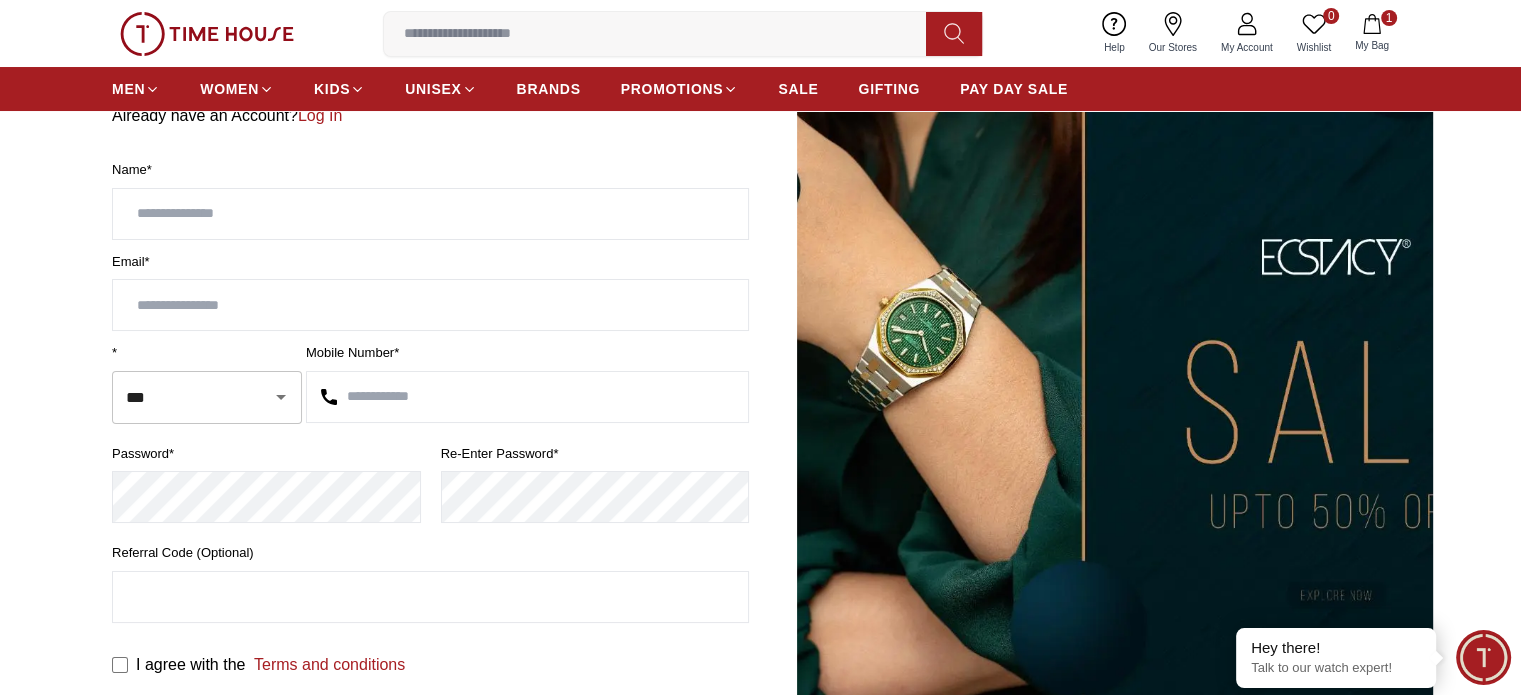 click at bounding box center (430, 214) 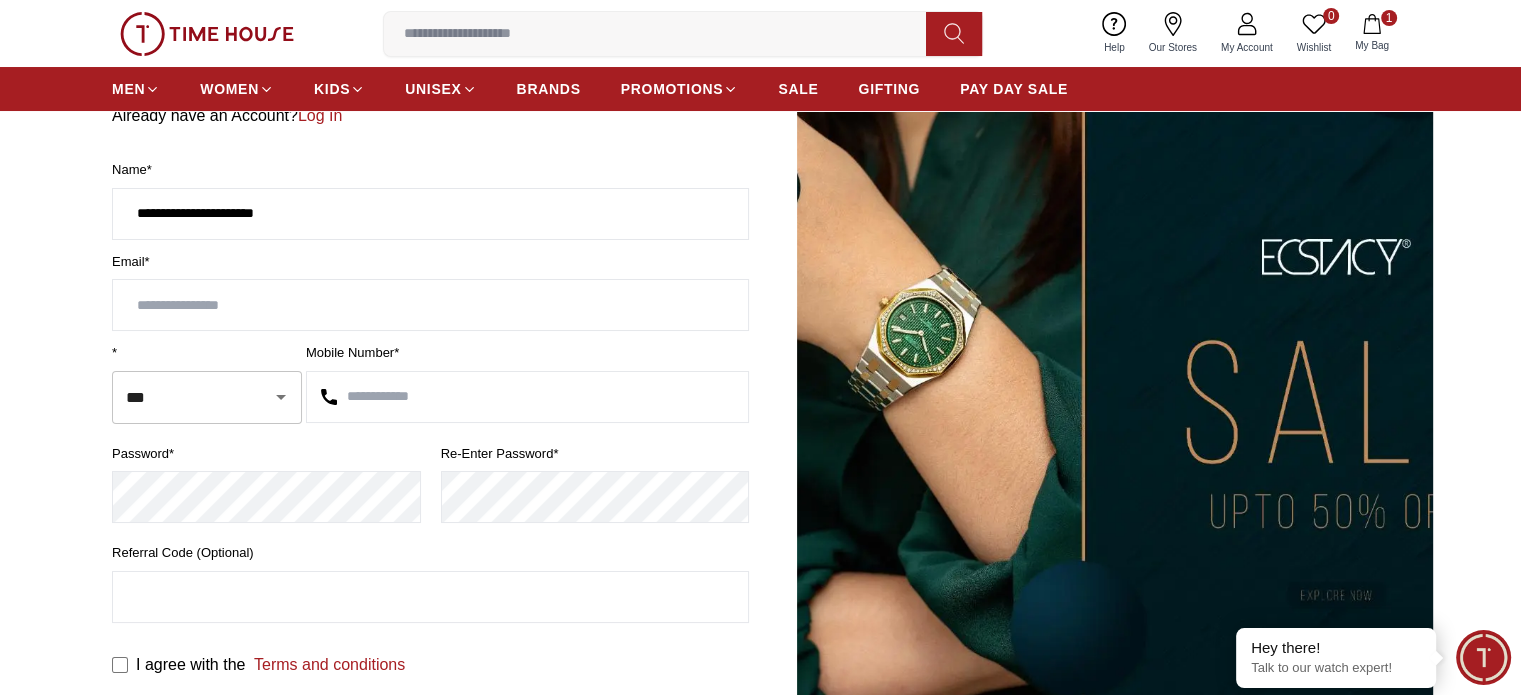 type on "**********" 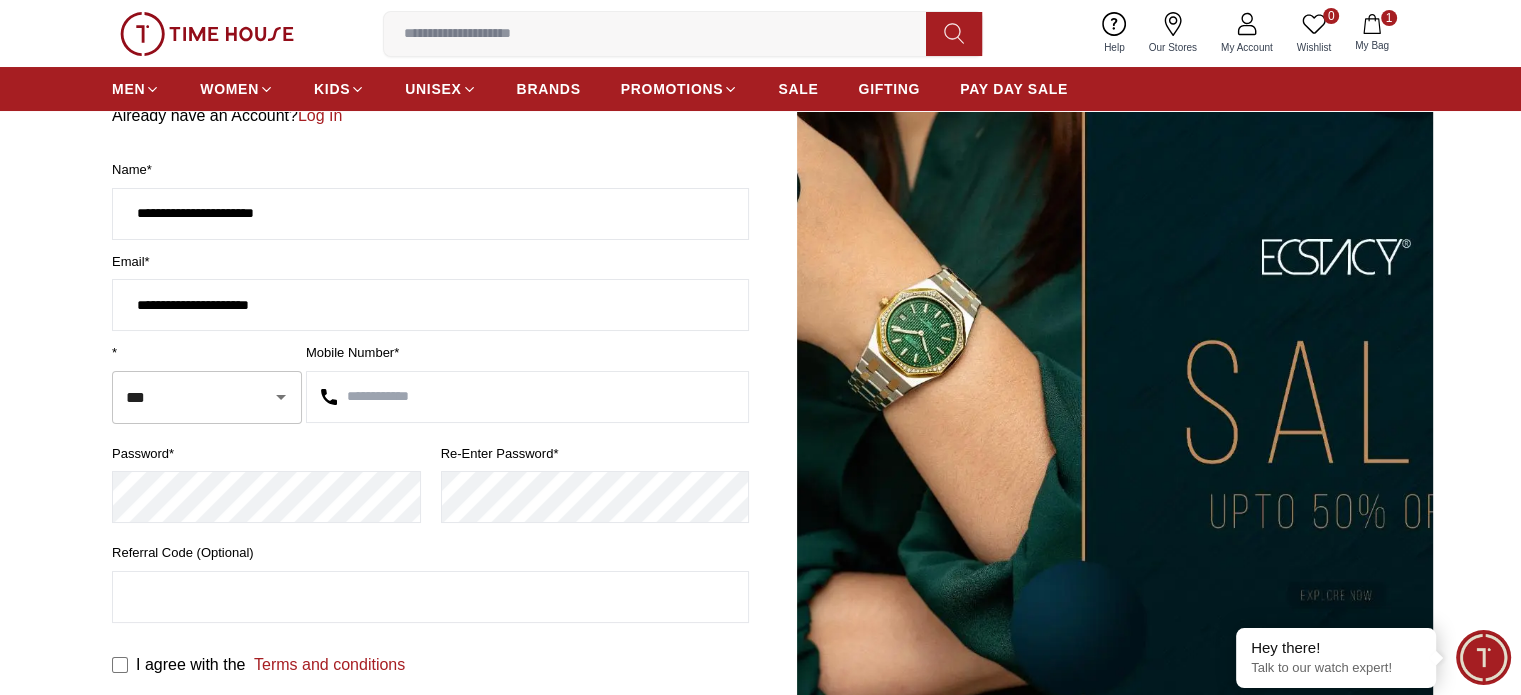click on "**********" at bounding box center [430, 305] 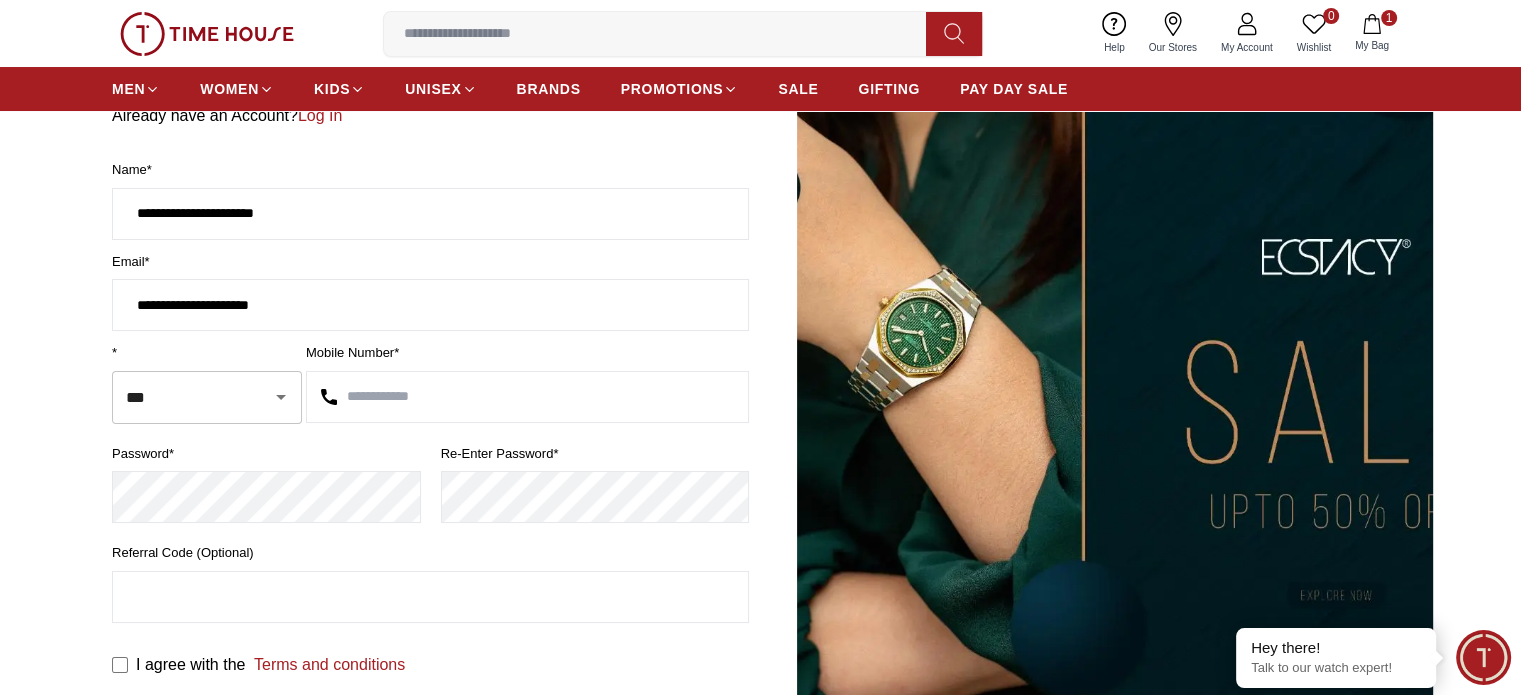 click at bounding box center (527, 397) 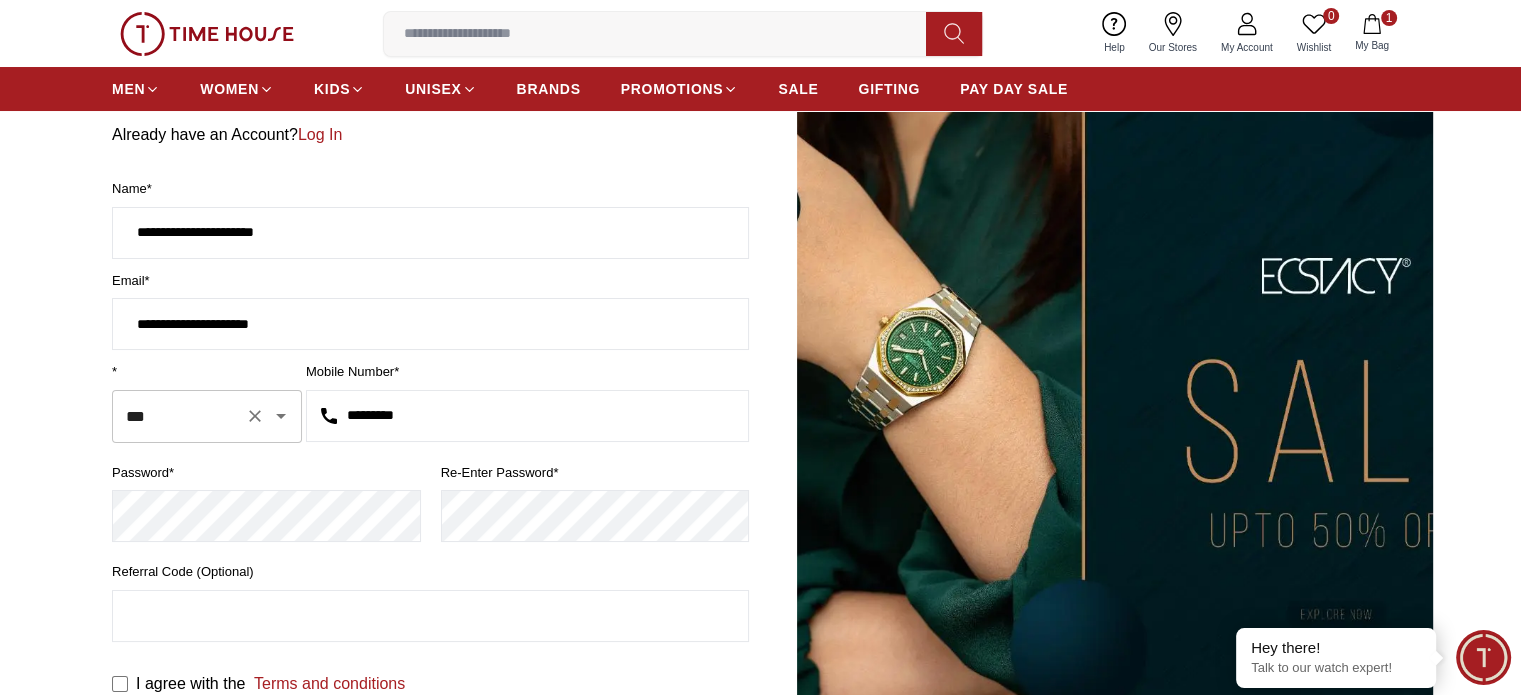 scroll, scrollTop: 200, scrollLeft: 0, axis: vertical 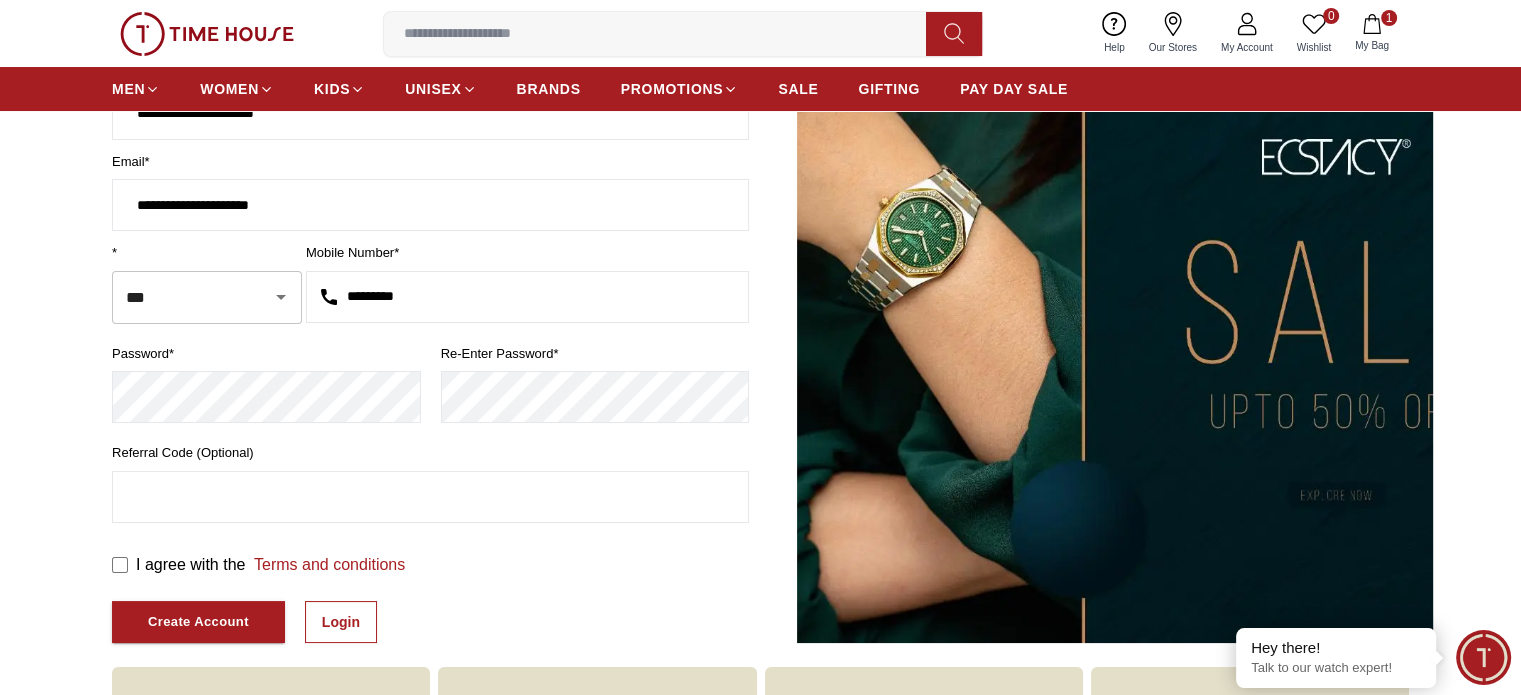 type on "*********" 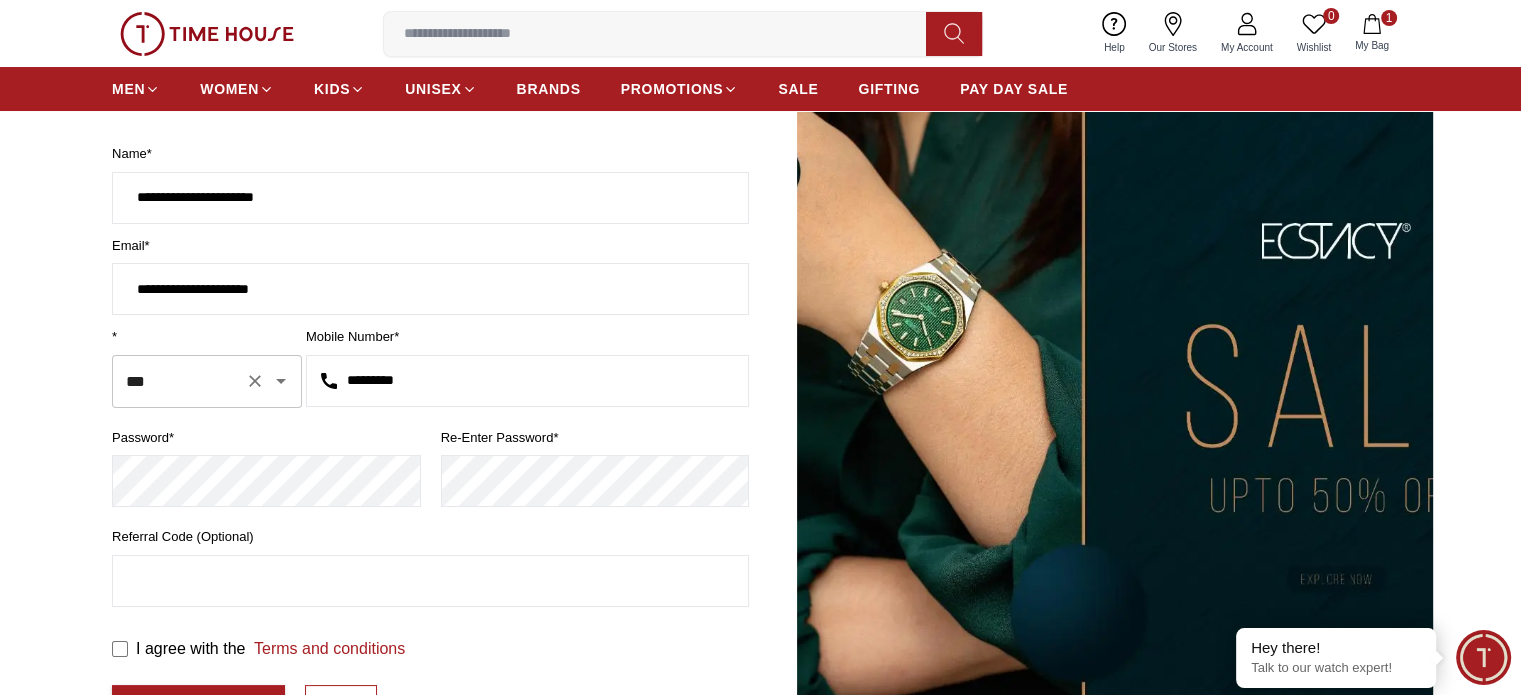 scroll, scrollTop: 300, scrollLeft: 0, axis: vertical 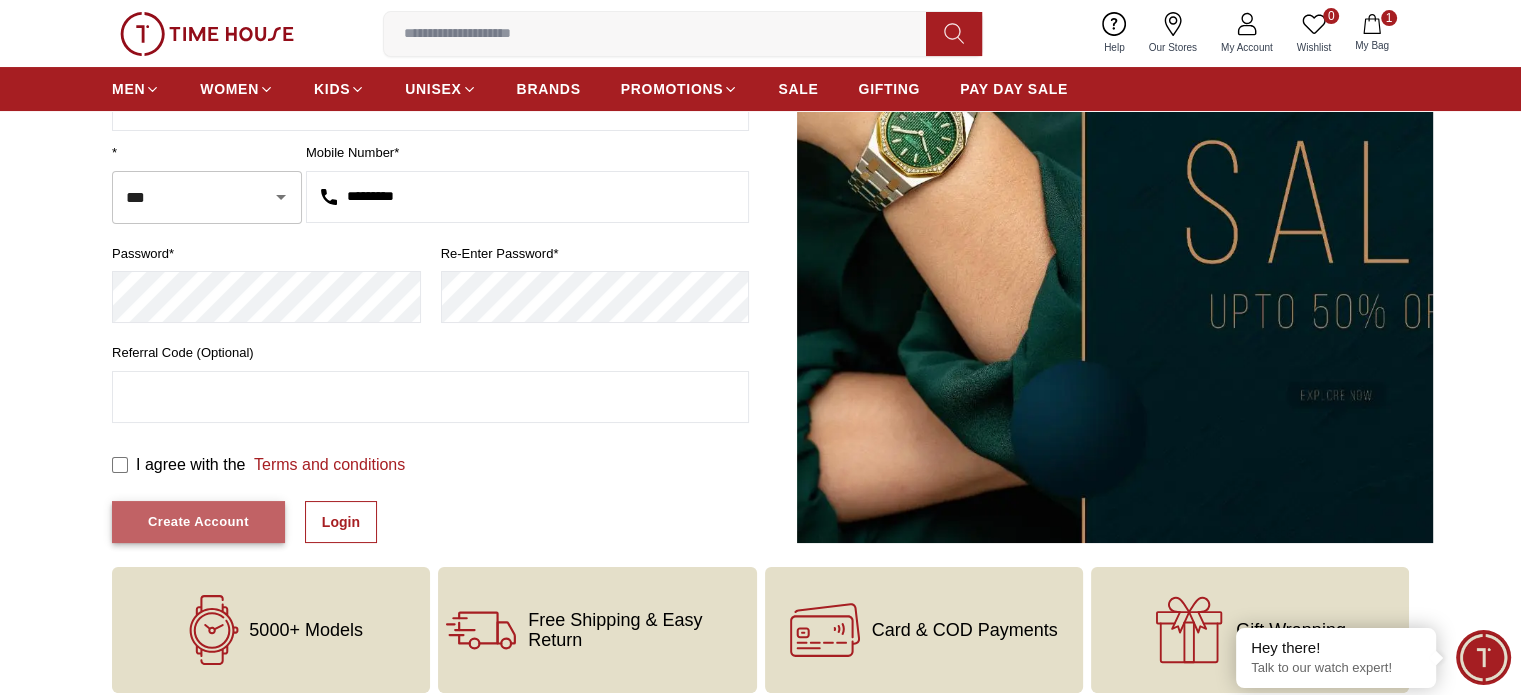 click on "Create Account" at bounding box center [198, 522] 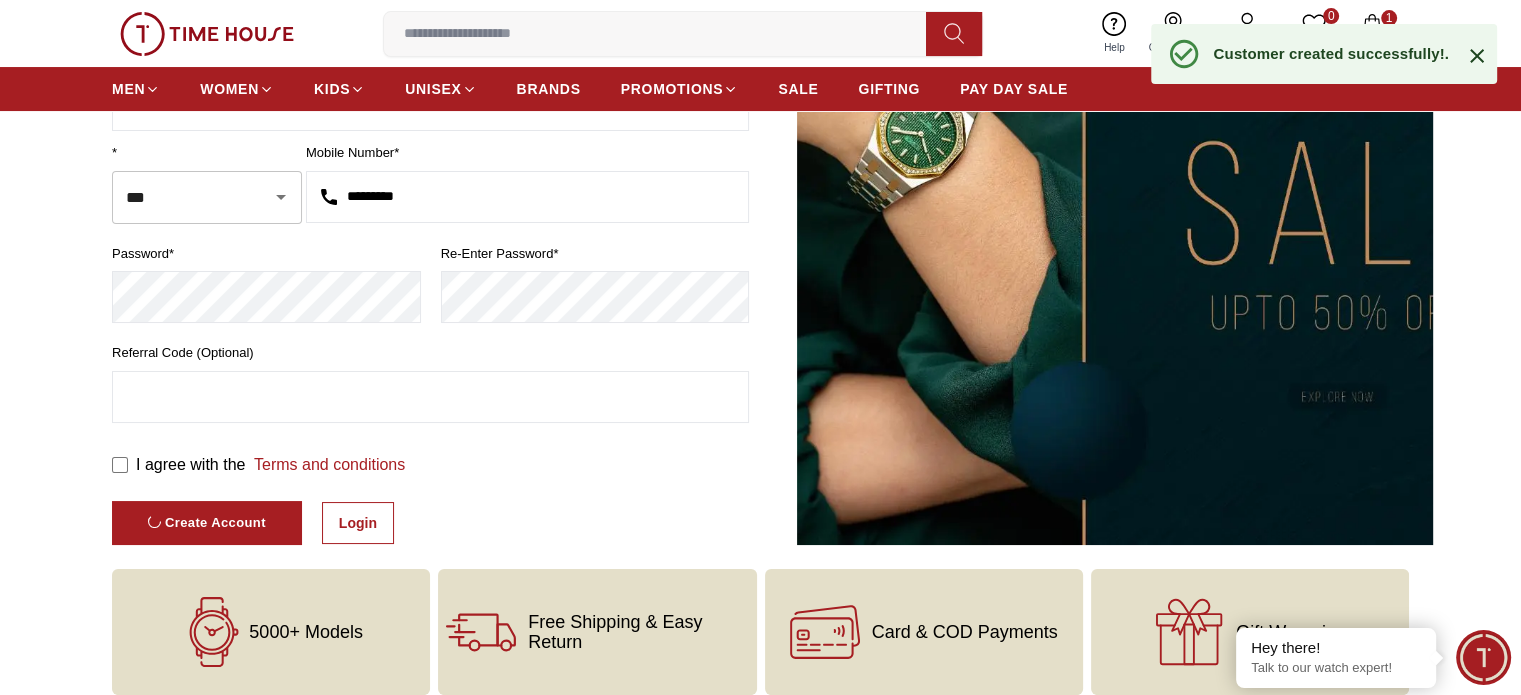 scroll, scrollTop: 136, scrollLeft: 0, axis: vertical 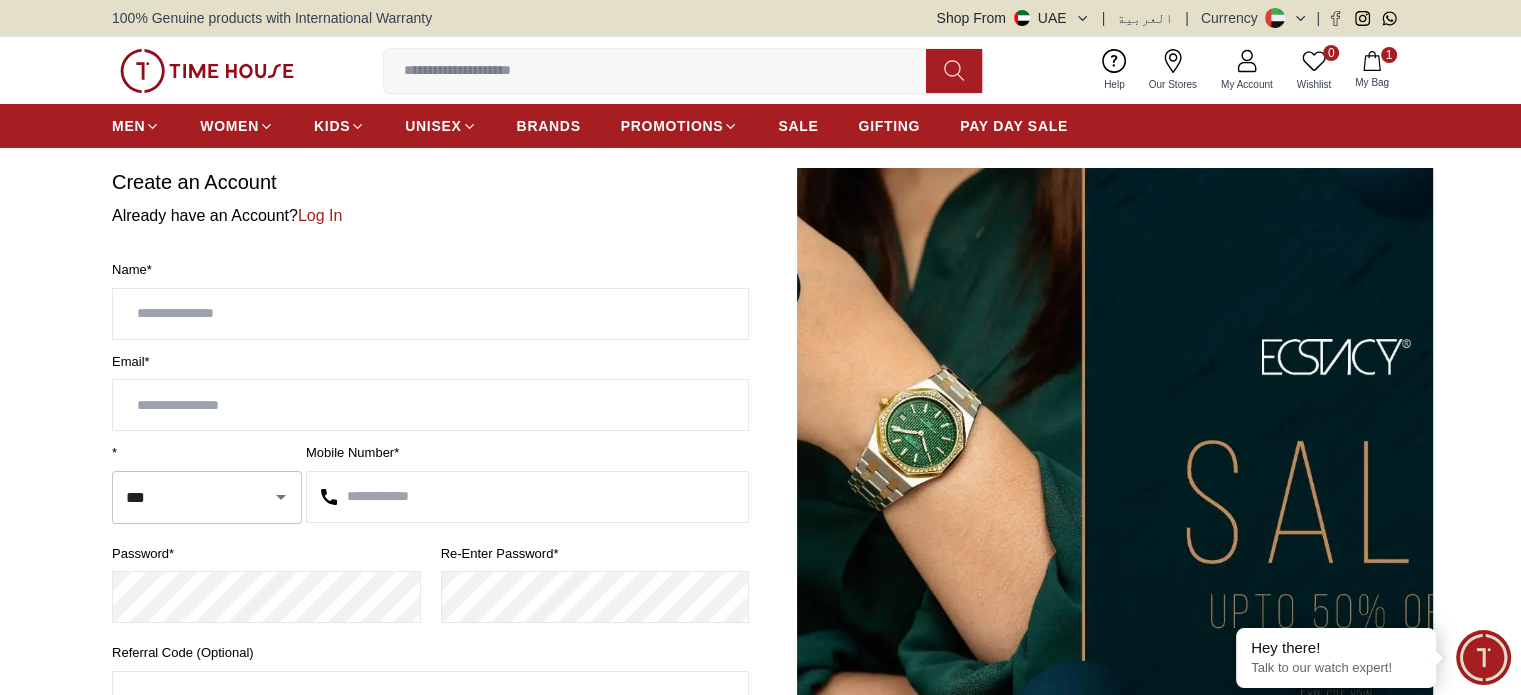 click at bounding box center [430, 314] 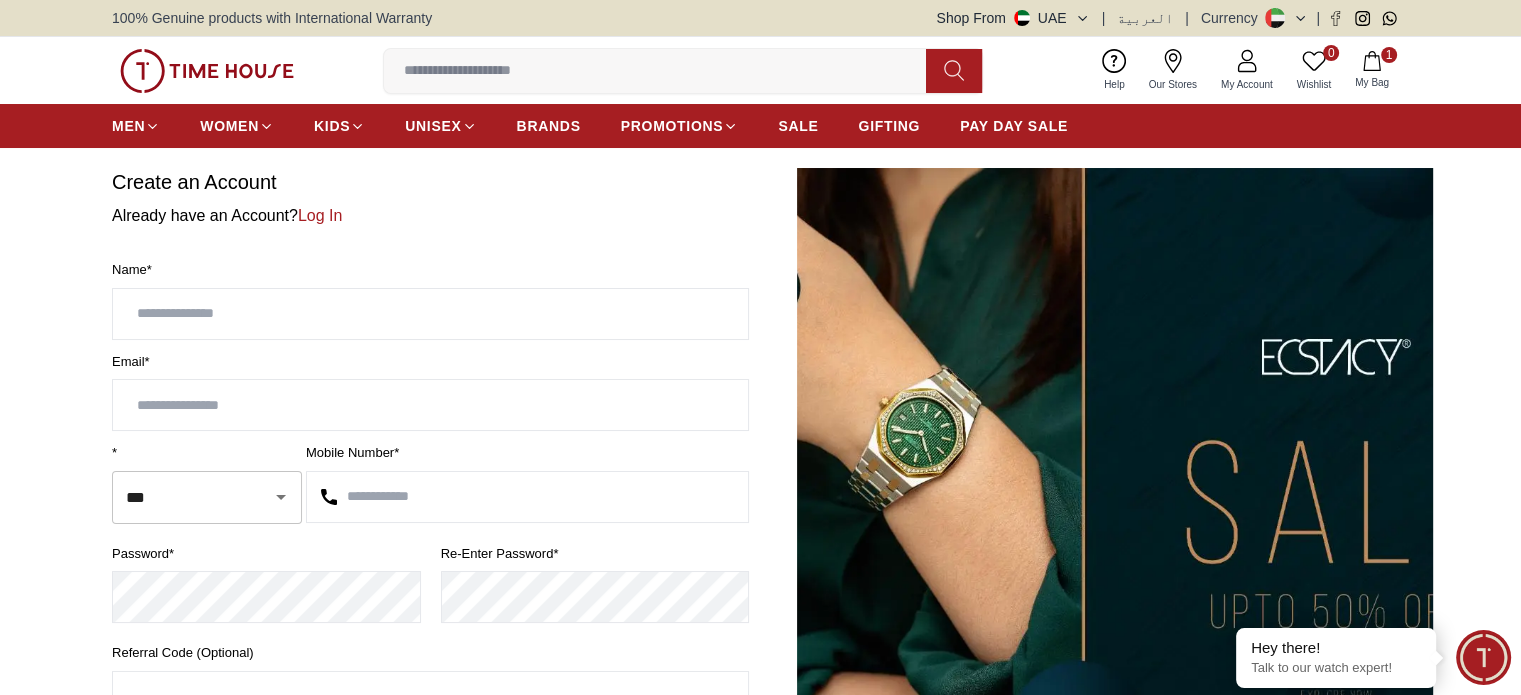 type on "**********" 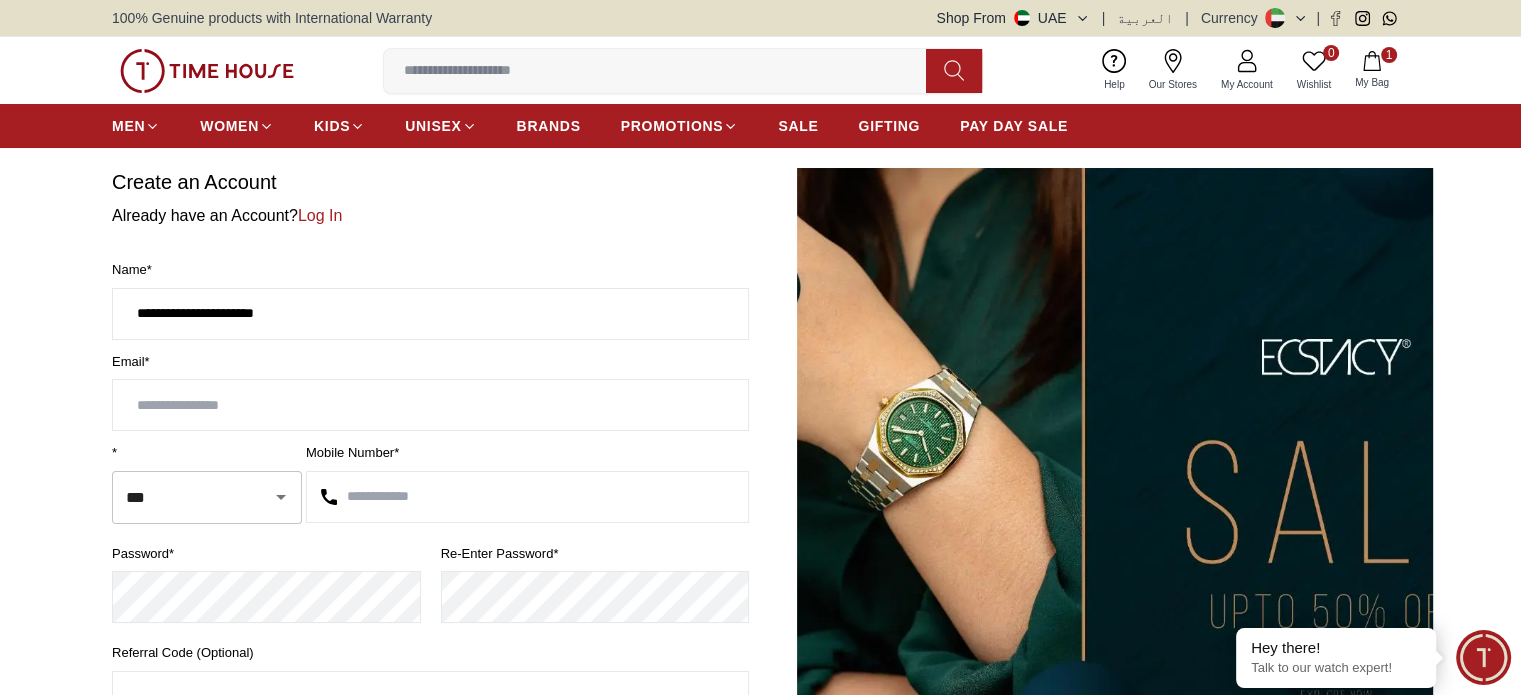 type on "**********" 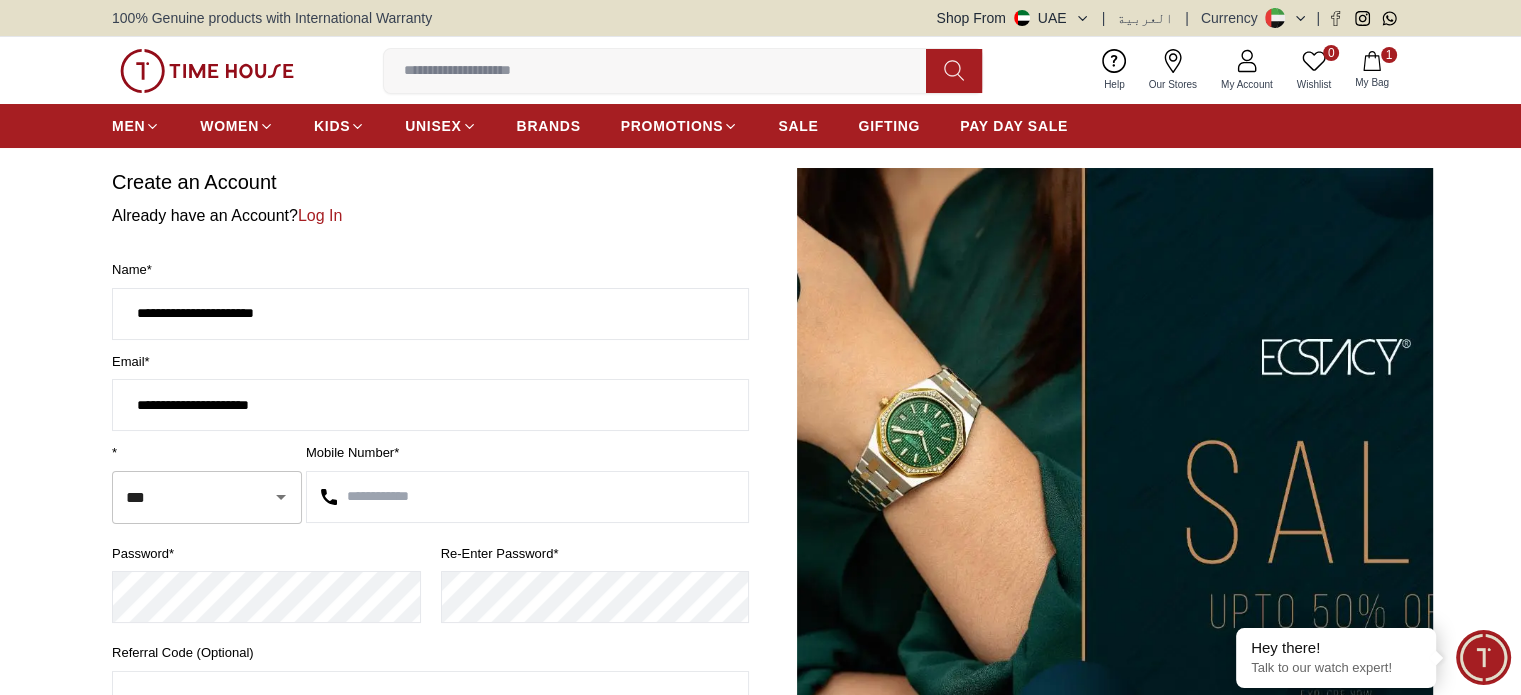click on "**********" at bounding box center (430, 405) 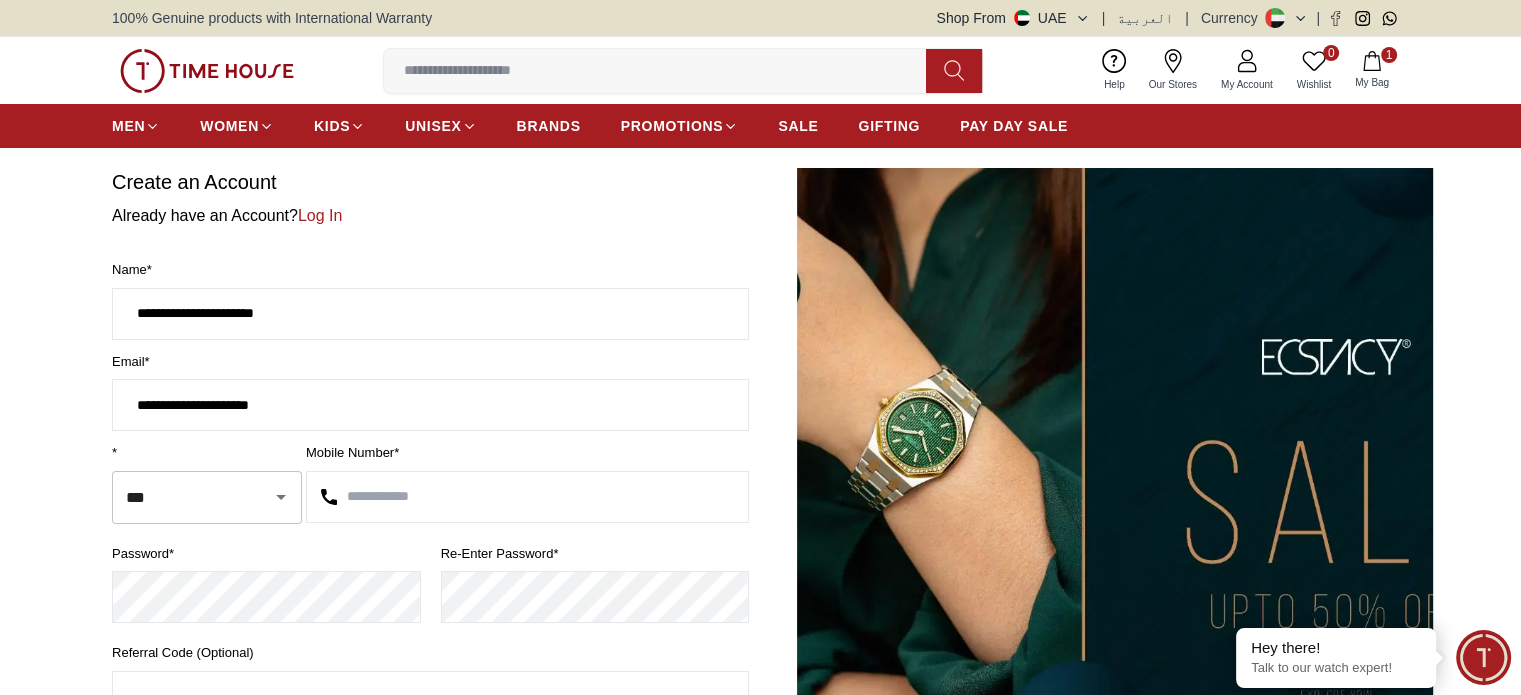 click at bounding box center [527, 497] 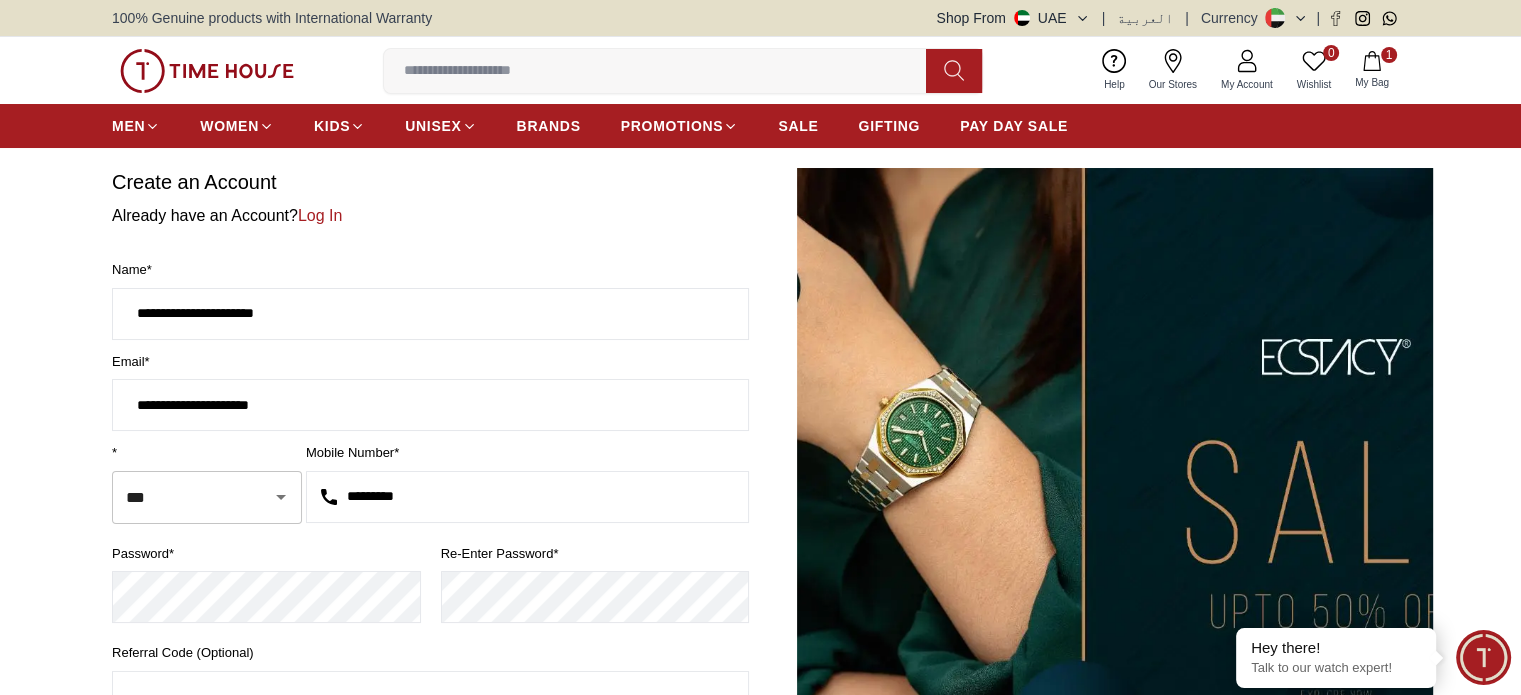 type on "*********" 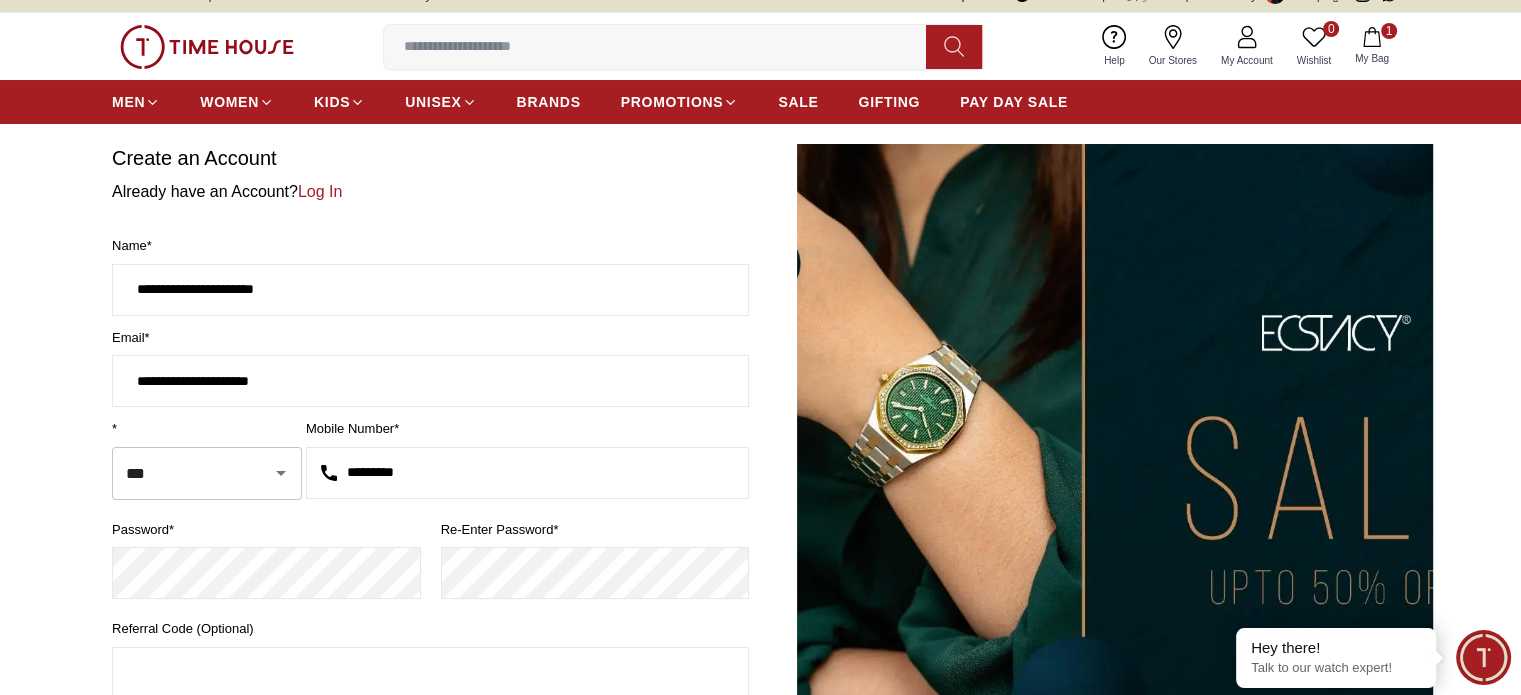 scroll, scrollTop: 415, scrollLeft: 0, axis: vertical 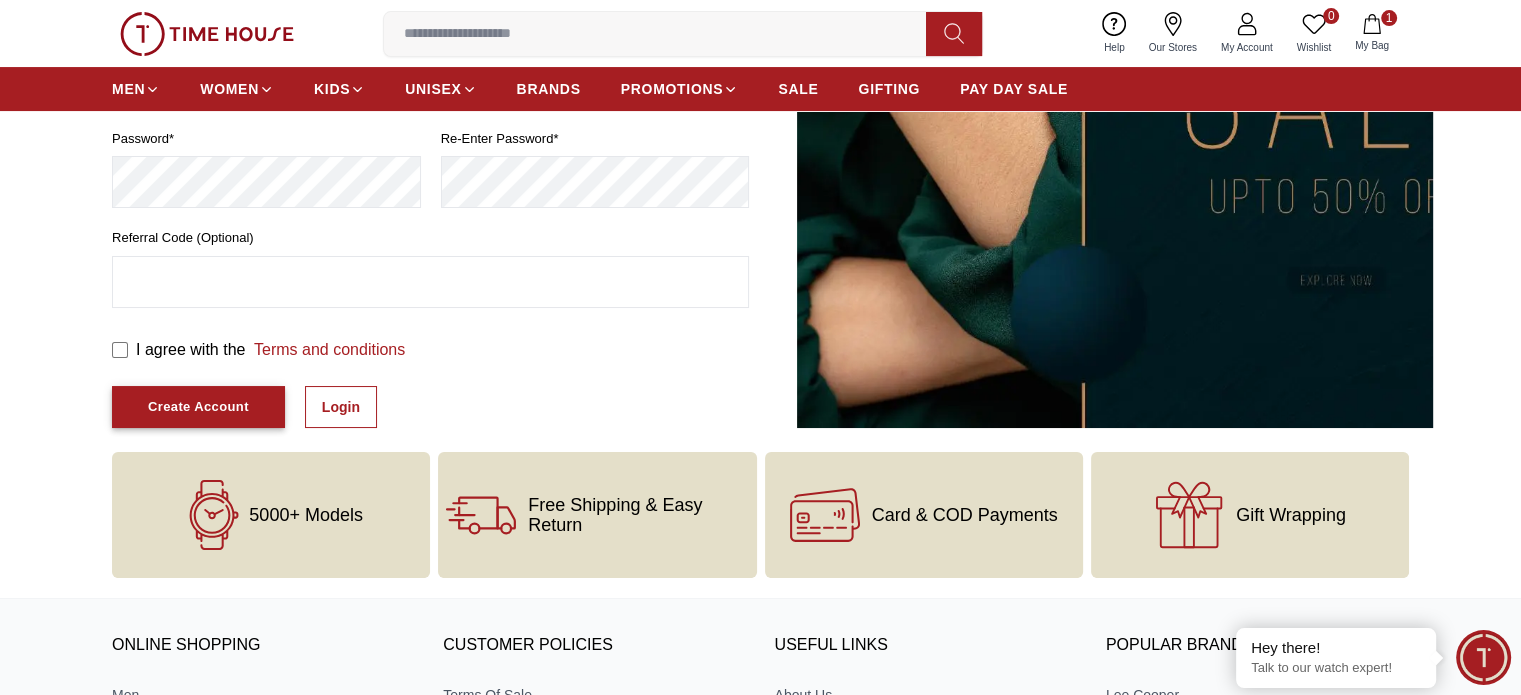 click on "Create Account" at bounding box center [198, 407] 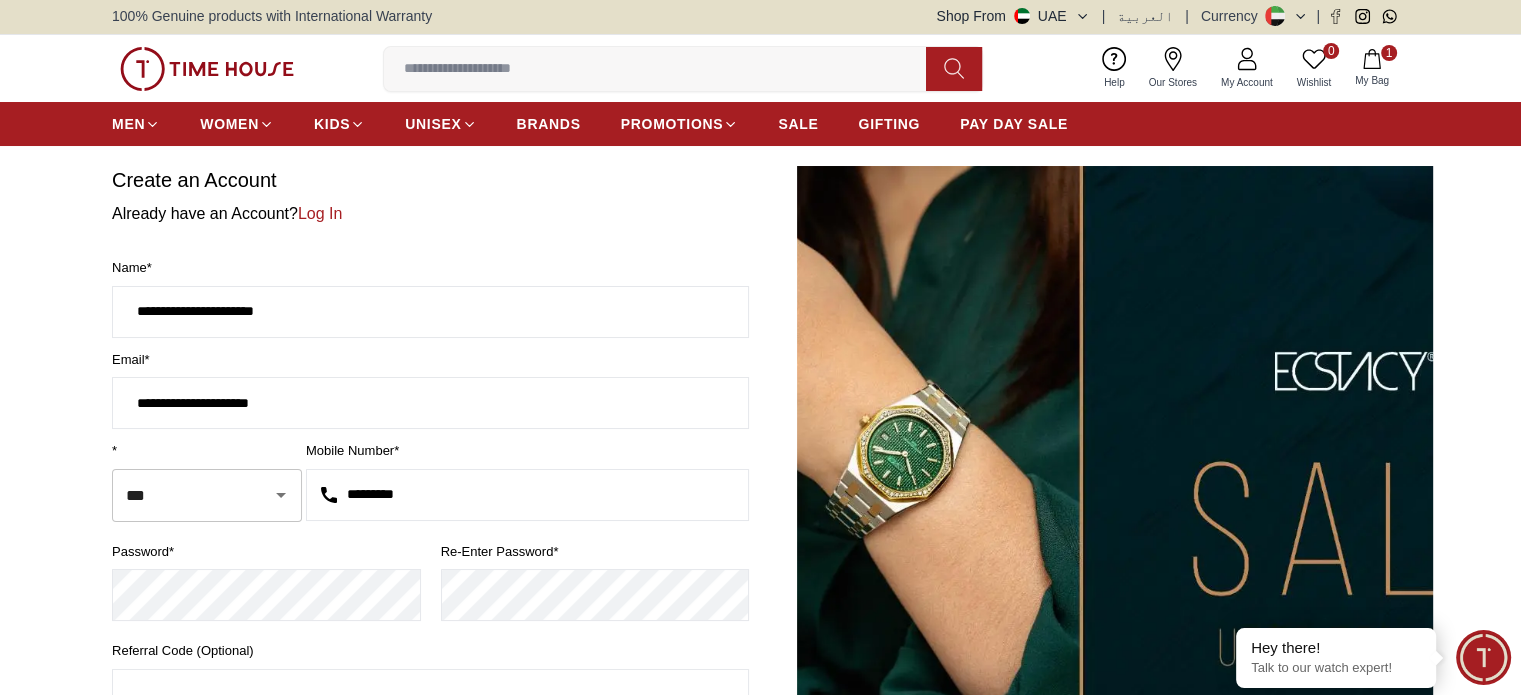 scroll, scrollTop: 0, scrollLeft: 0, axis: both 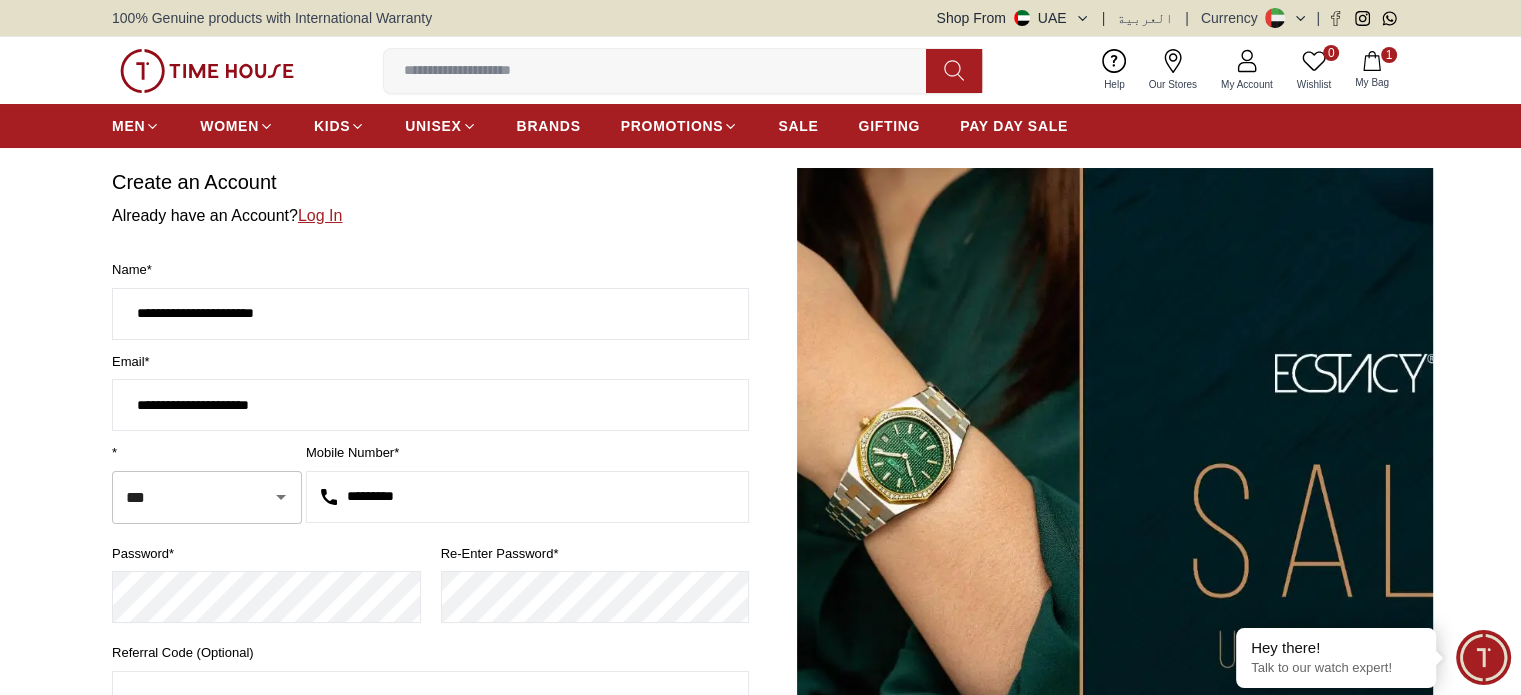 click on "Log In" at bounding box center [320, 215] 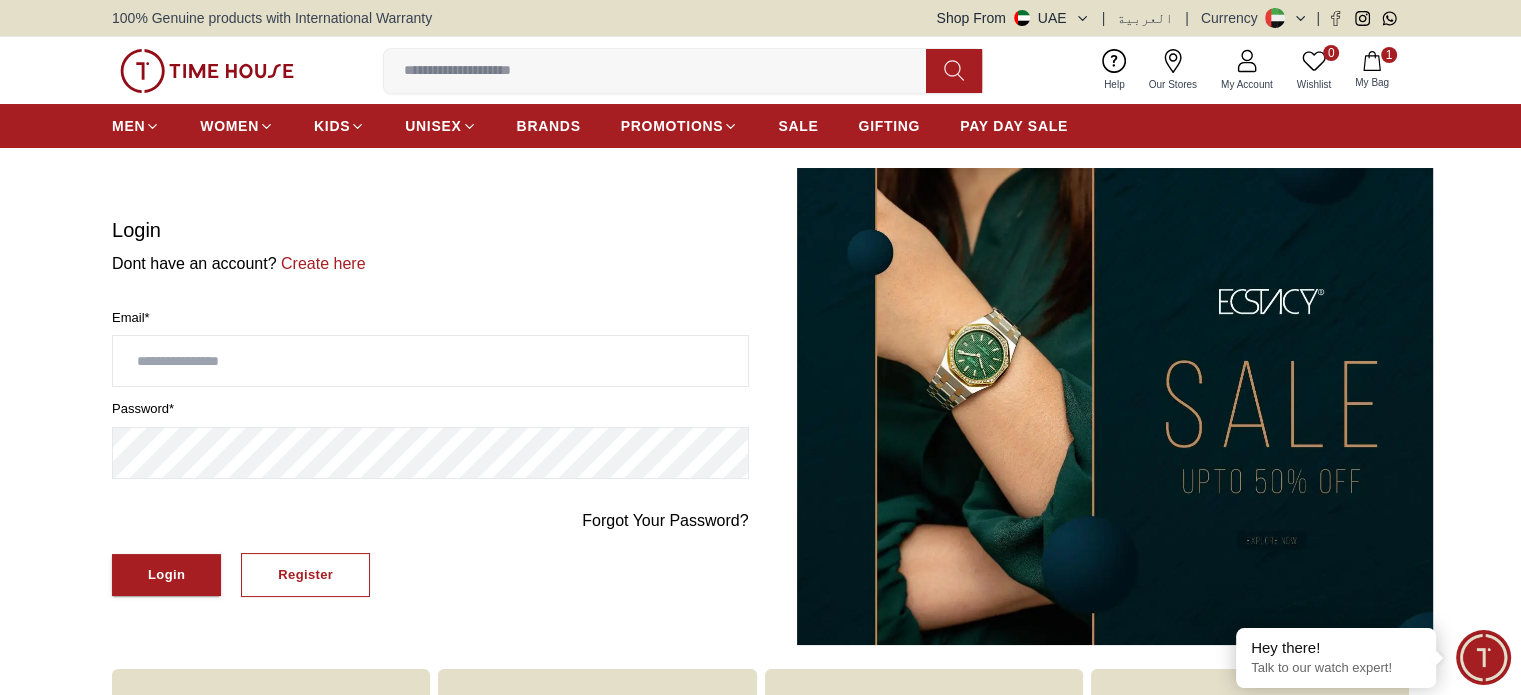 type on "**********" 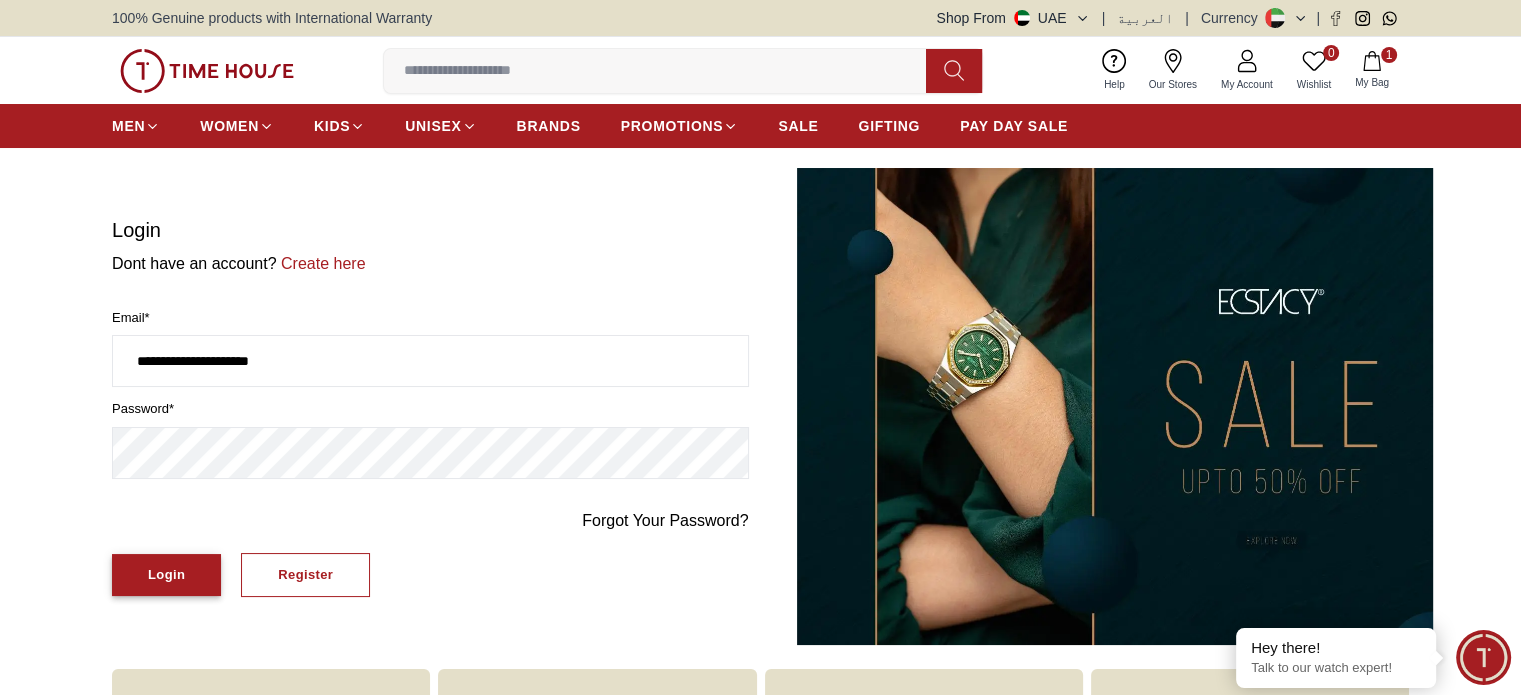 click on "Login" at bounding box center (166, 575) 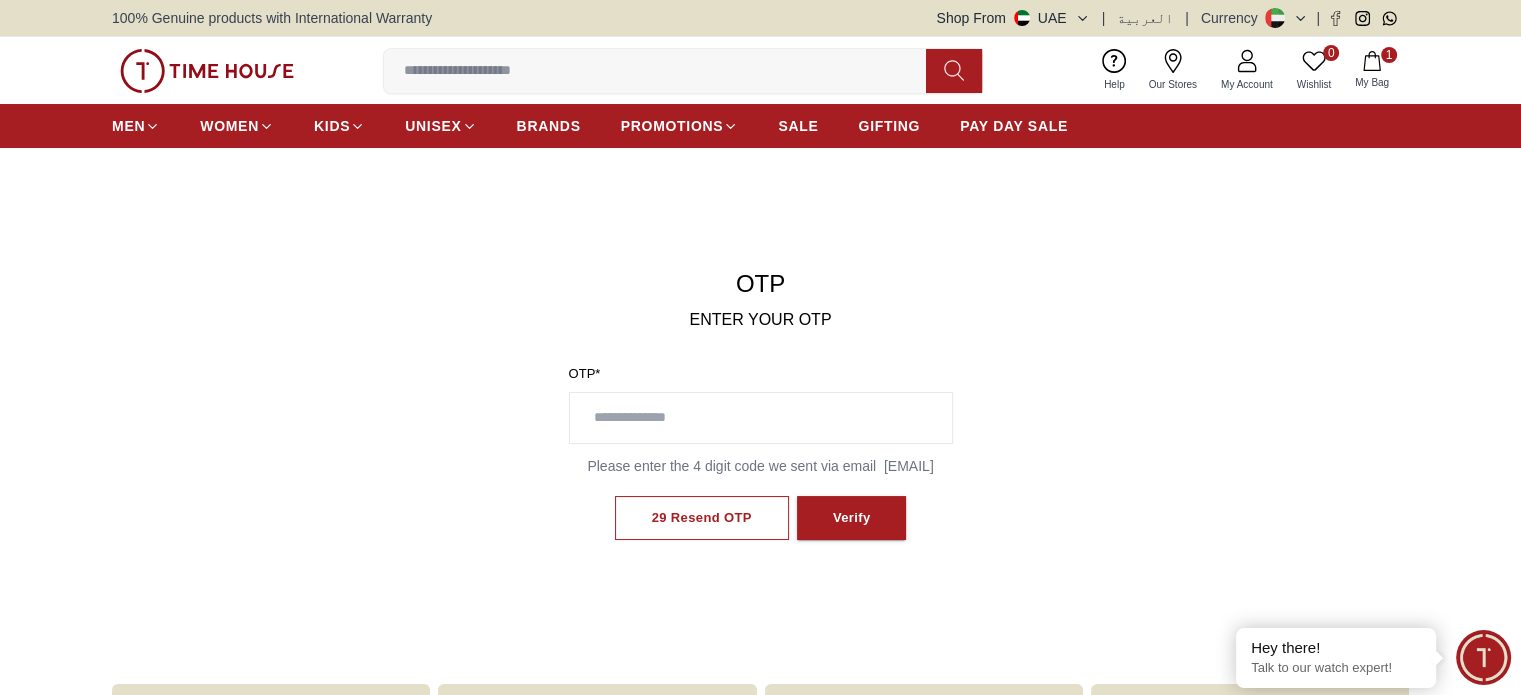 click at bounding box center (761, 418) 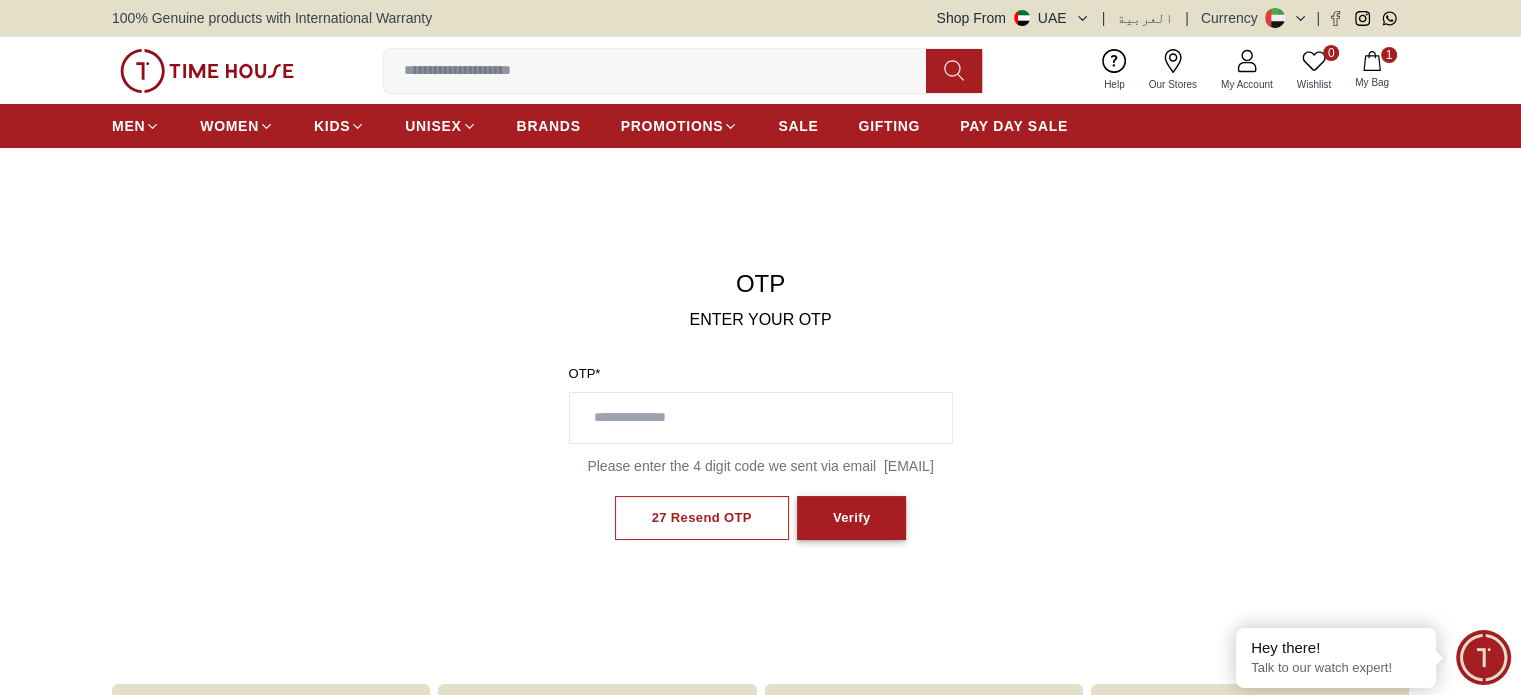 click on "Verify" at bounding box center [852, 518] 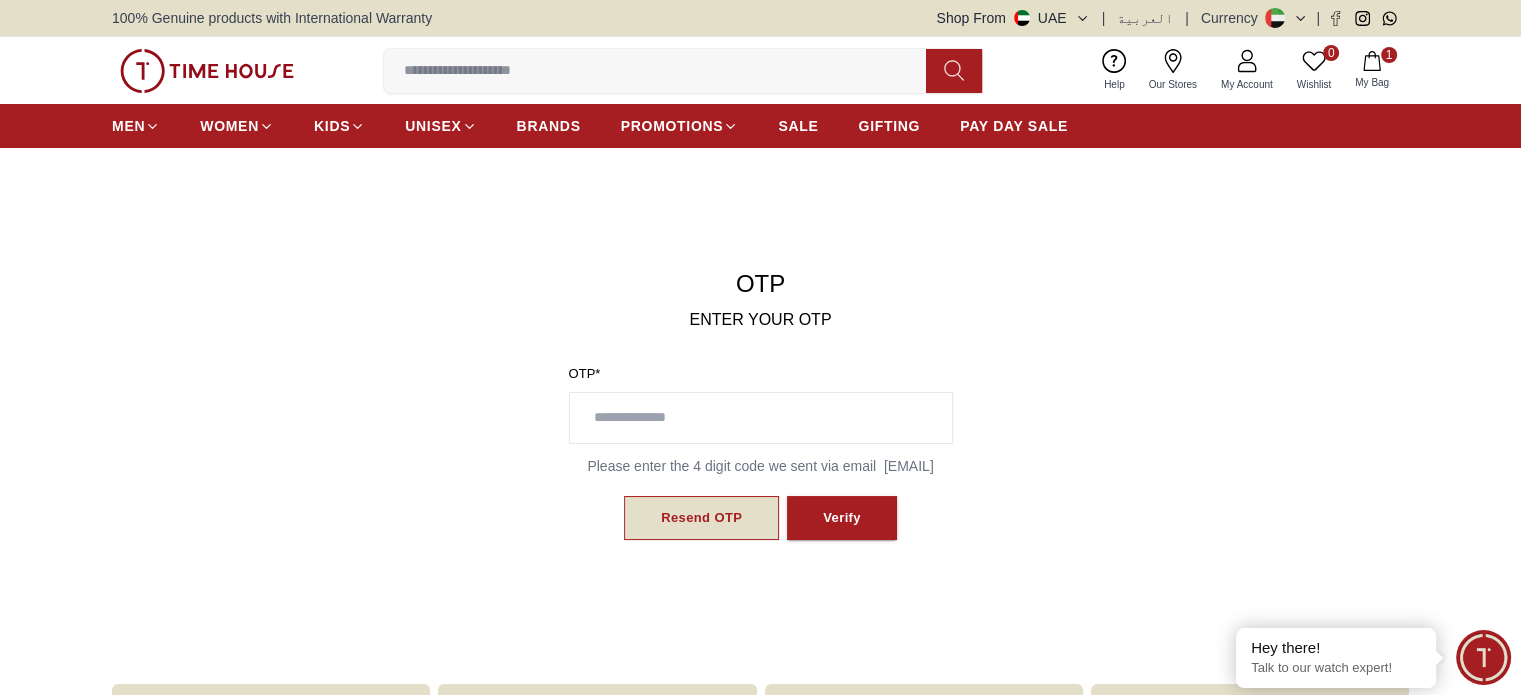 click on "Resend OTP" at bounding box center [701, 518] 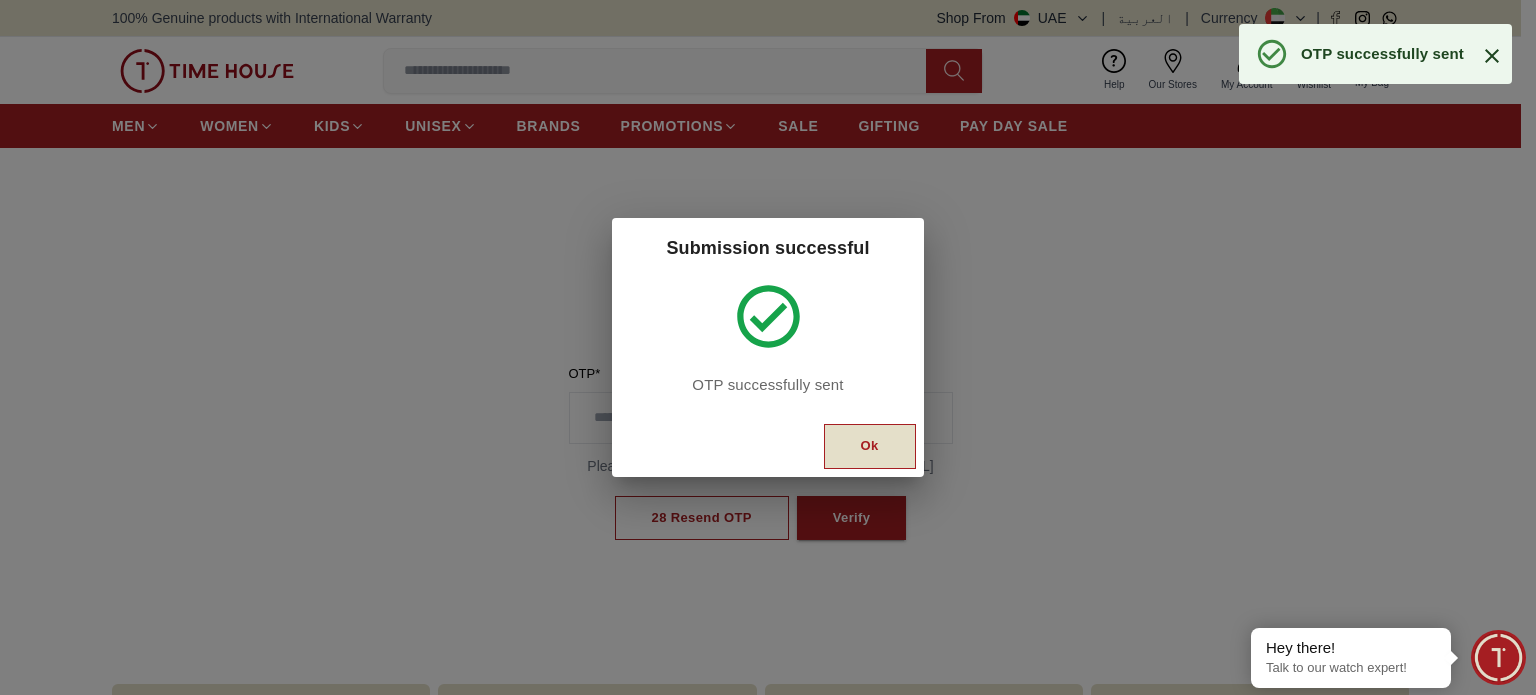 click on "Ok" at bounding box center [870, 446] 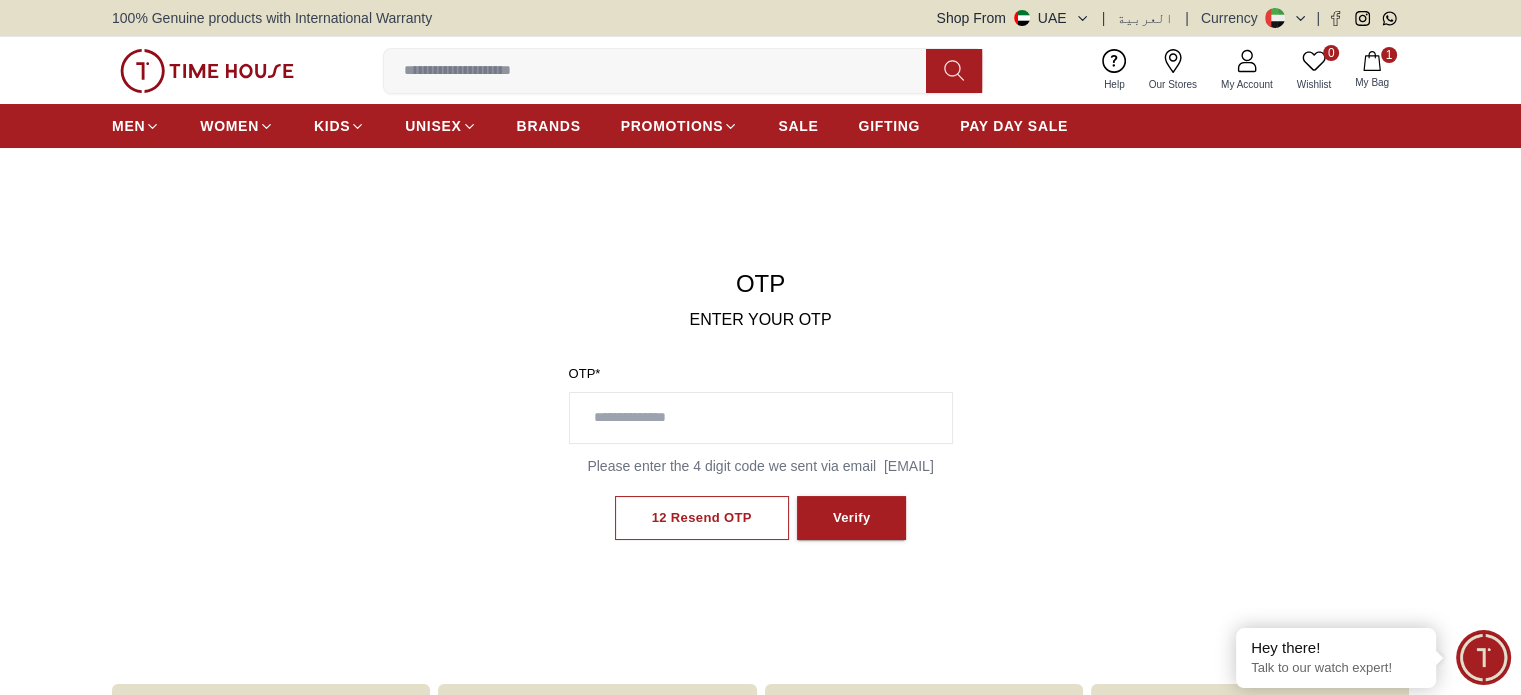 click at bounding box center [761, 418] 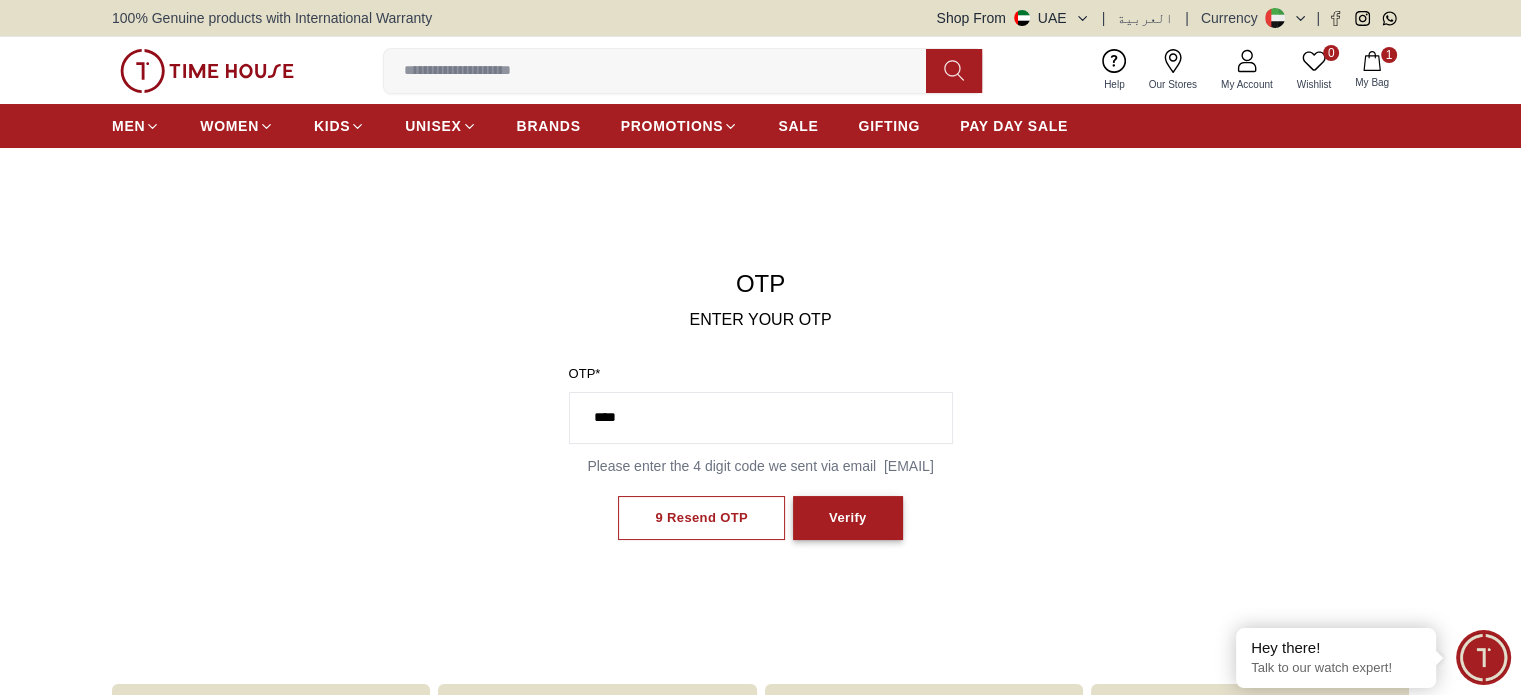 click on "Verify" at bounding box center [848, 518] 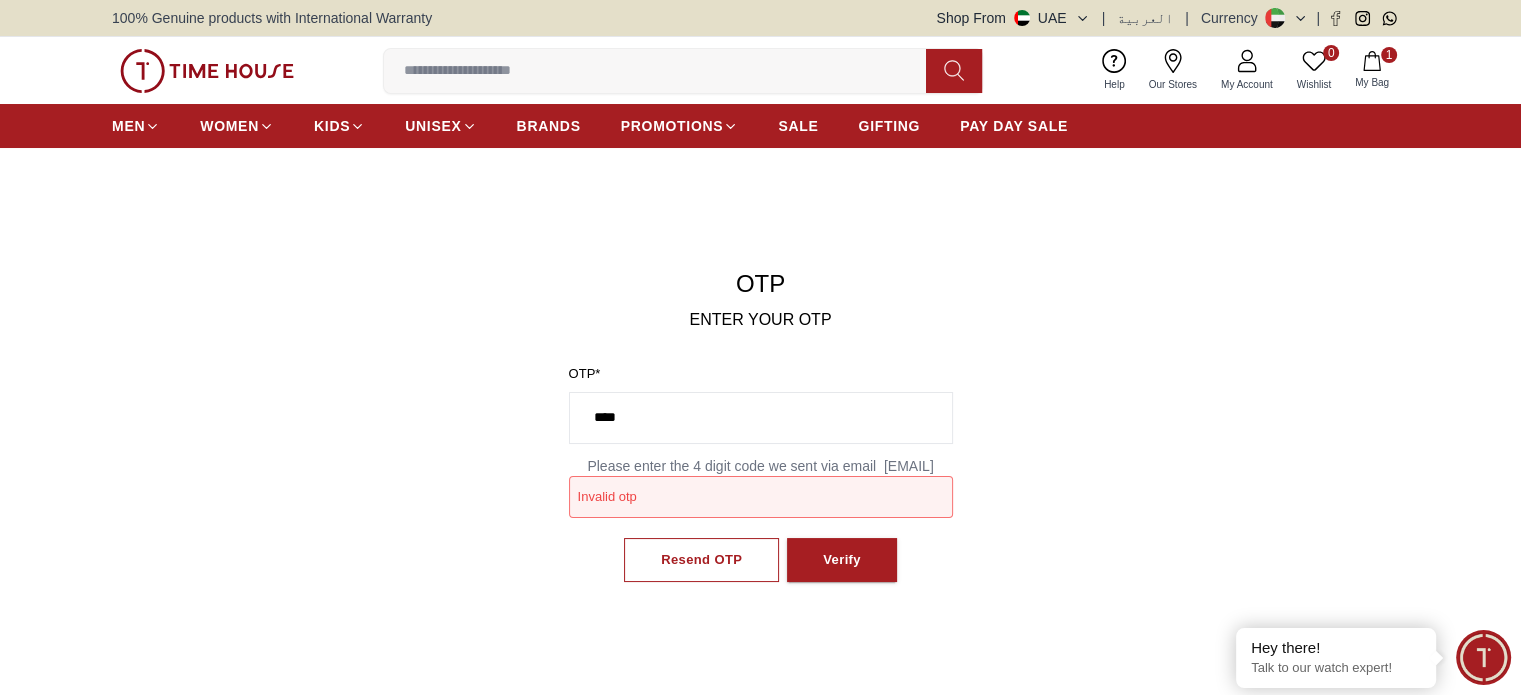click on "****" at bounding box center (761, 418) 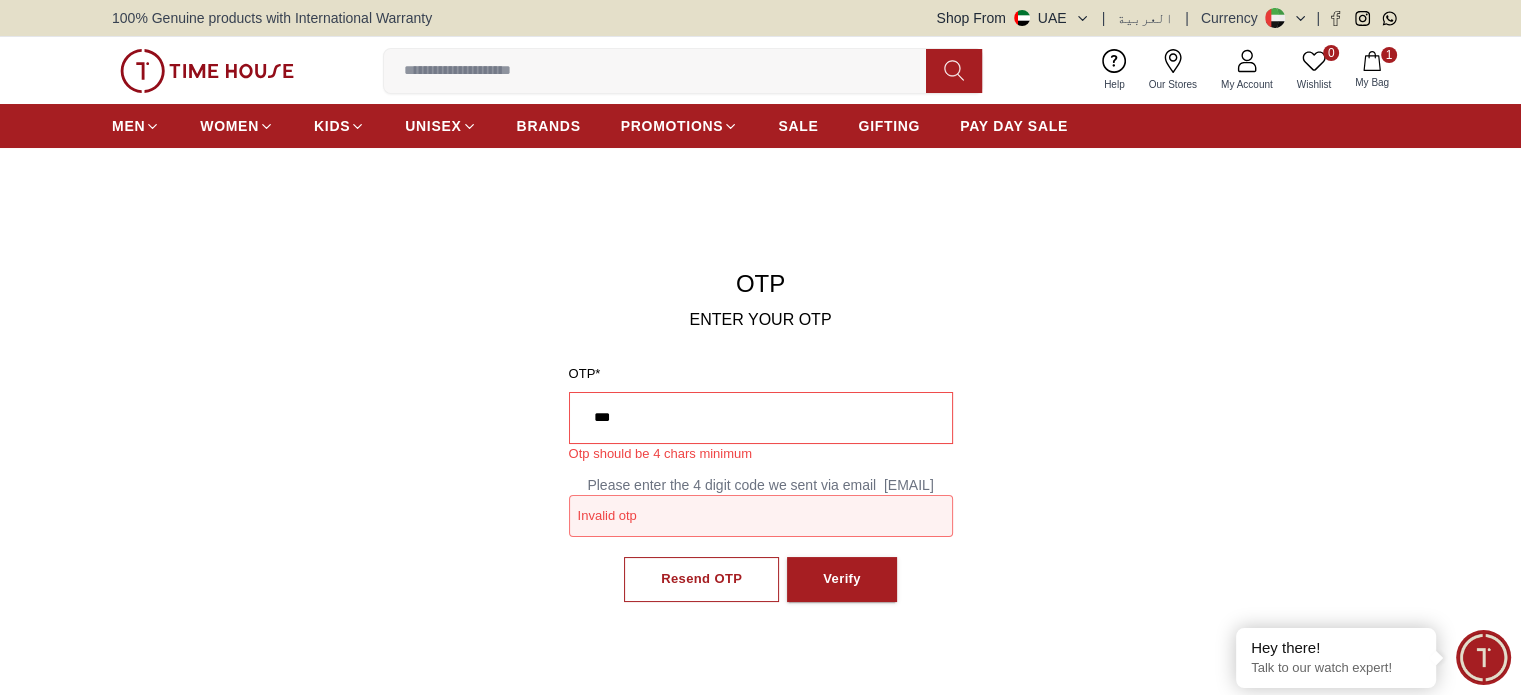 type on "****" 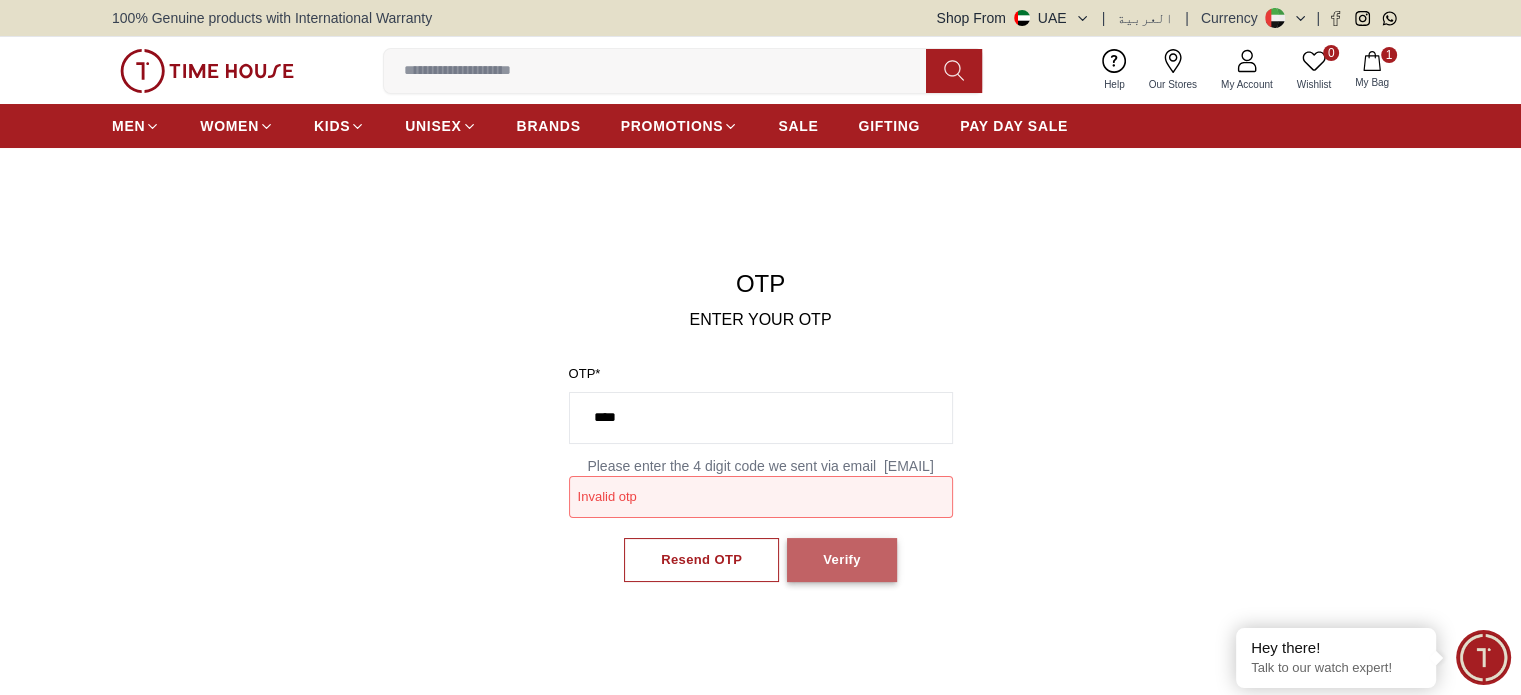 click on "Verify" at bounding box center (842, 560) 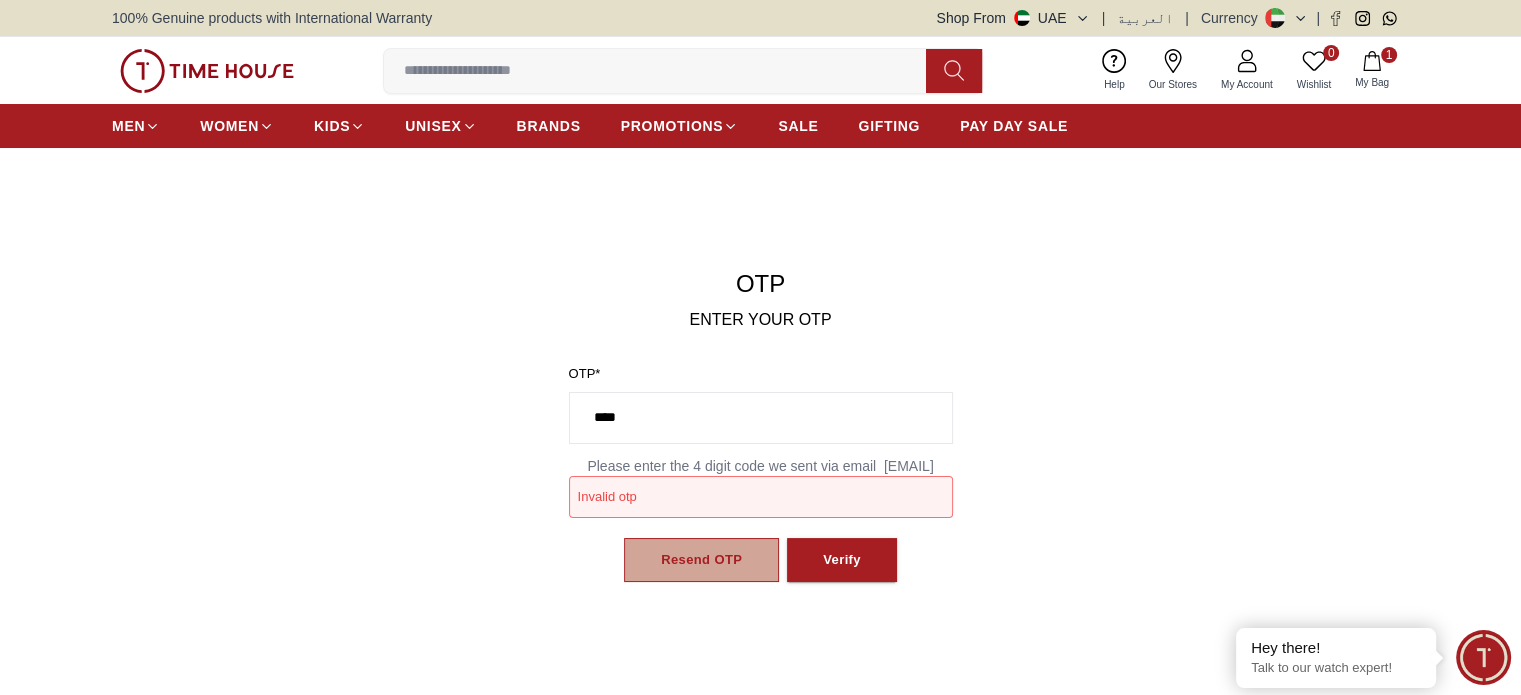 click on "Resend OTP" at bounding box center (701, 560) 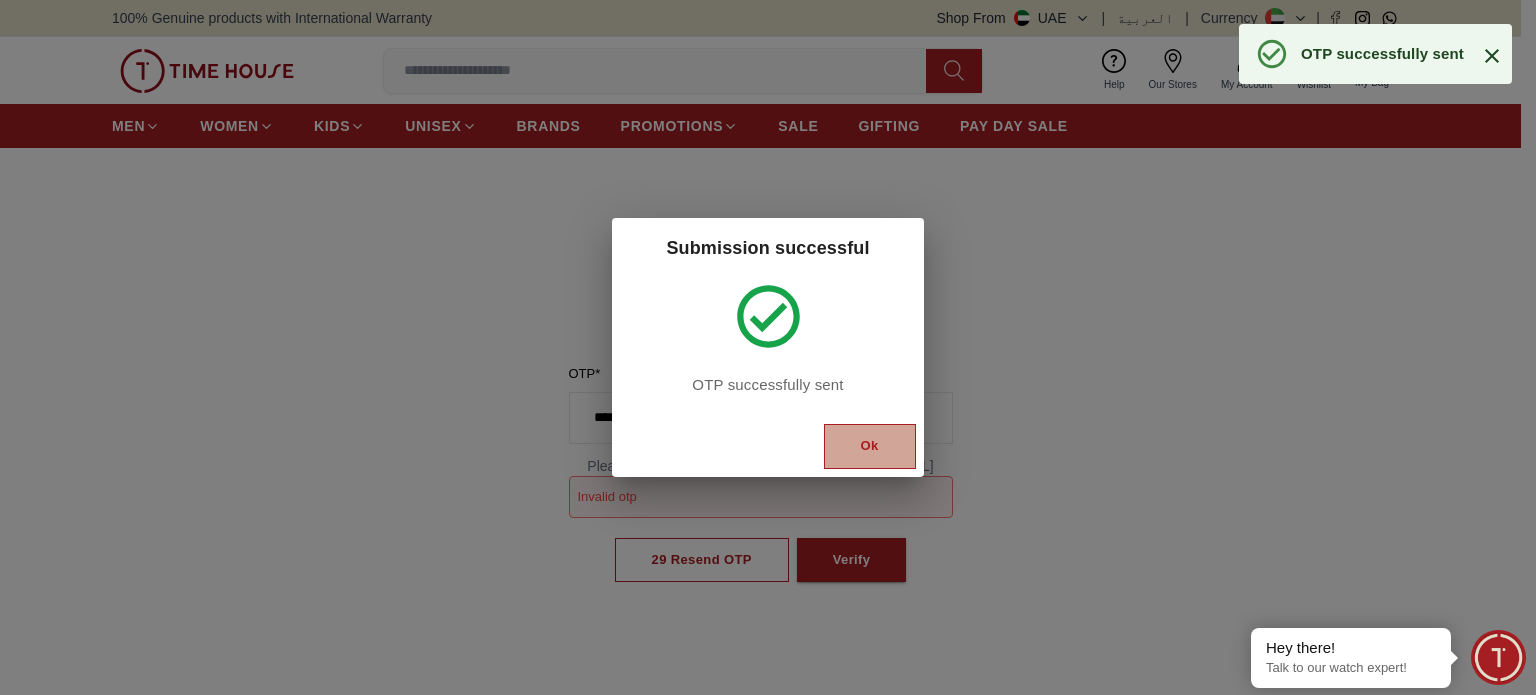 click on "Ok" at bounding box center [870, 446] 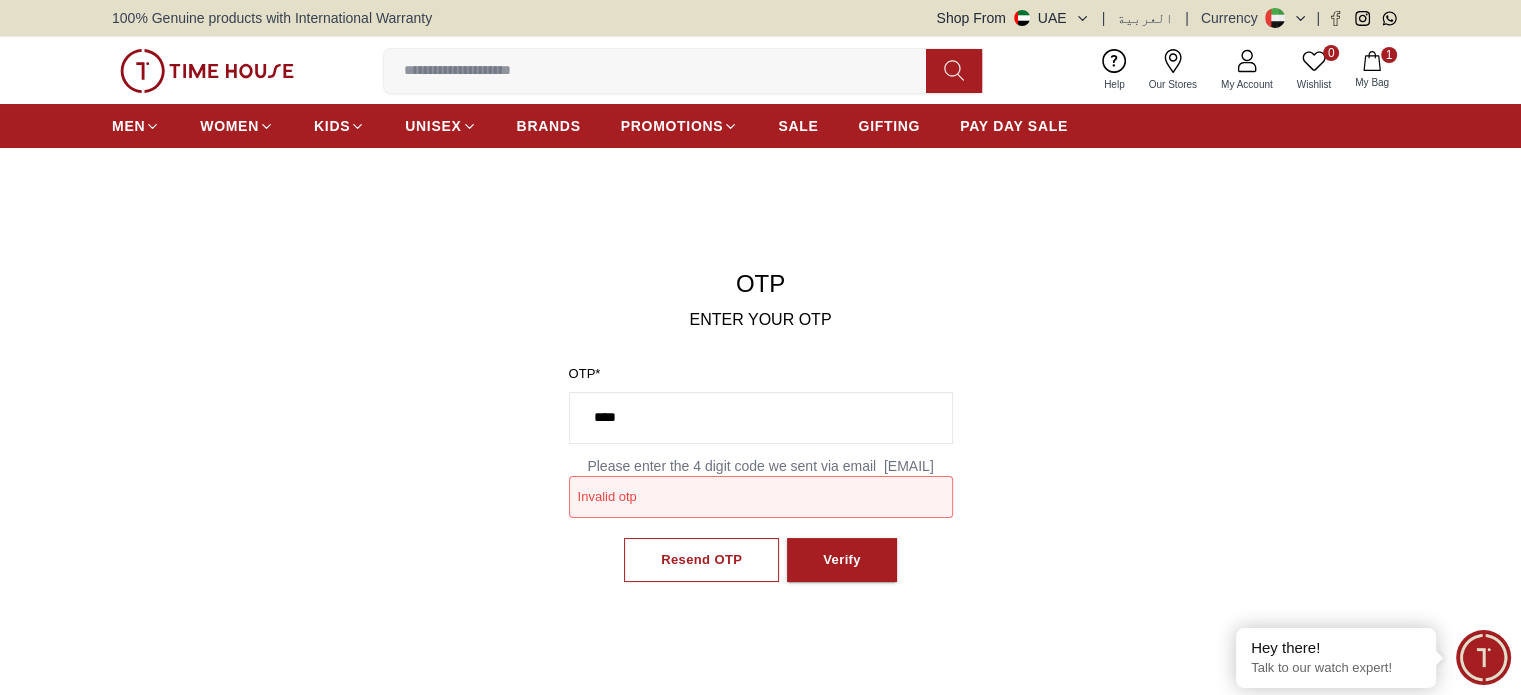click on "OTP ENTER YOUR OTP OTP   * **** Please enter the 4 digit code we sent via email    je****@gmail.com Invalid otp    Resend OTP Verify" at bounding box center (760, 435) 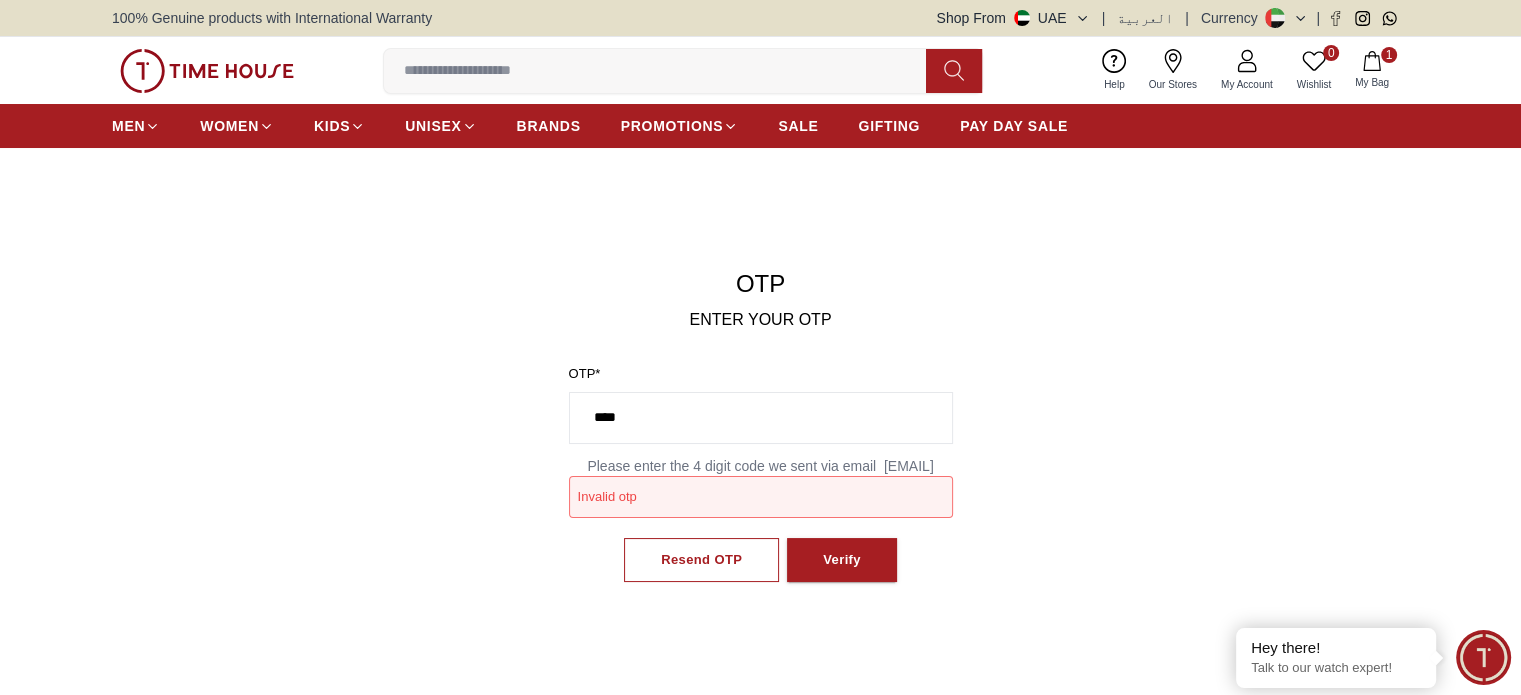 click on "****" at bounding box center (761, 418) 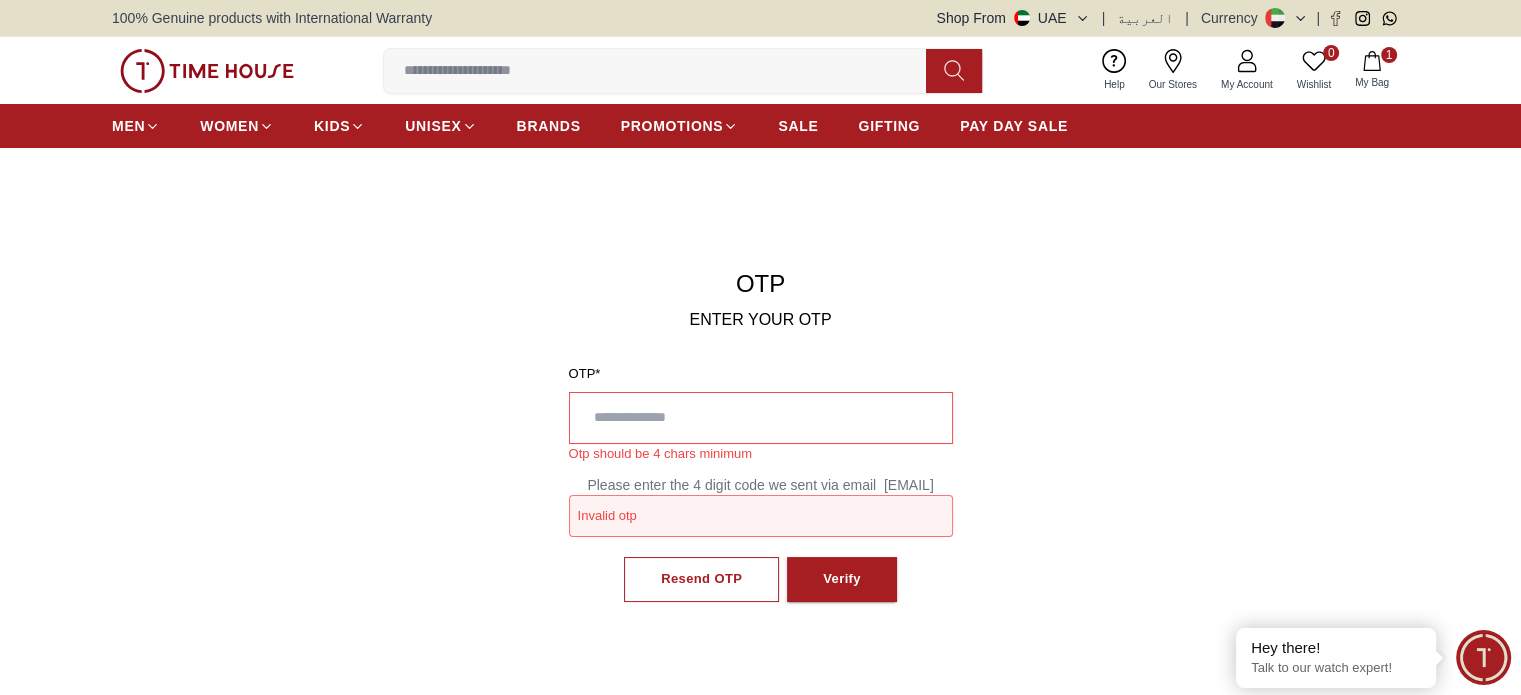 click on "OTP ENTER YOUR OTP OTP   * Otp should be 4 chars minimum Please enter the 4 digit code we sent via email    je****@gmail.com Invalid otp    Resend OTP Verify" at bounding box center (761, 445) 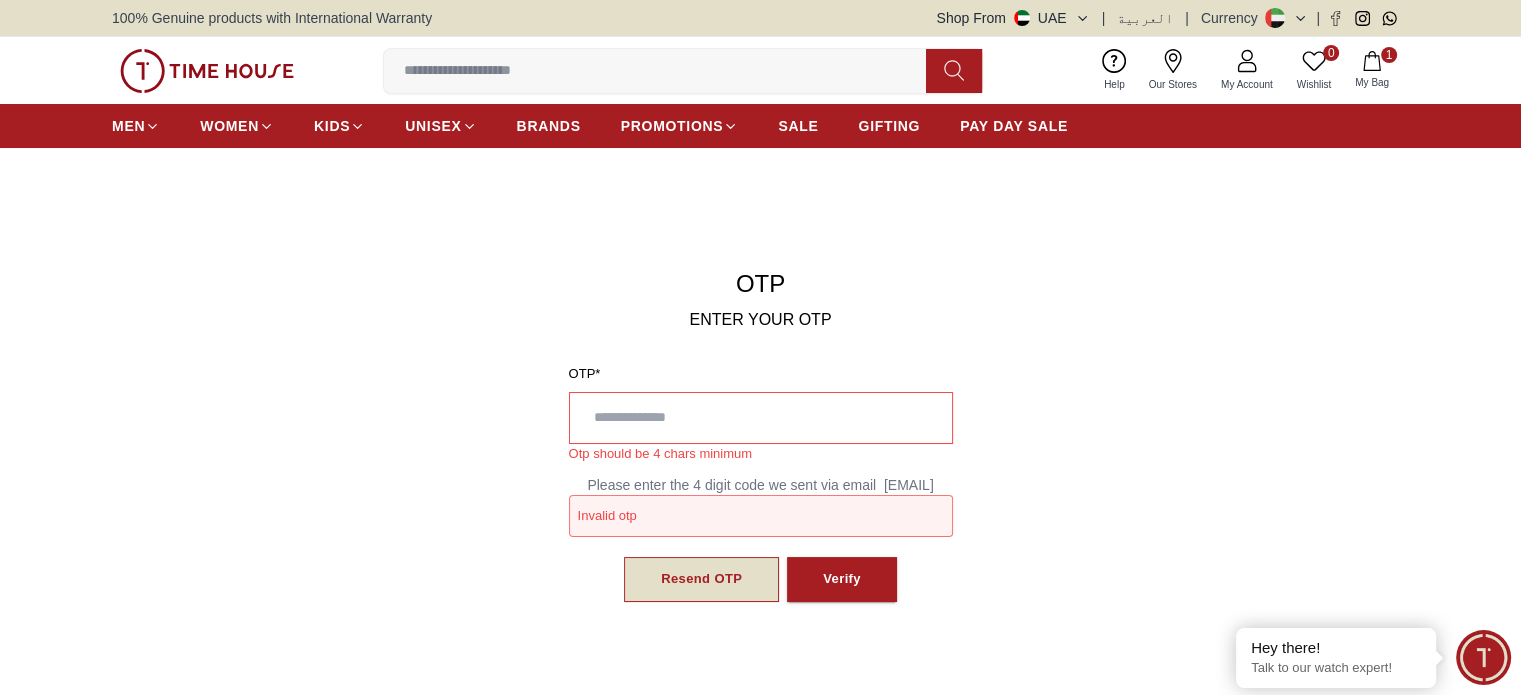 click on "Resend OTP" at bounding box center [701, 579] 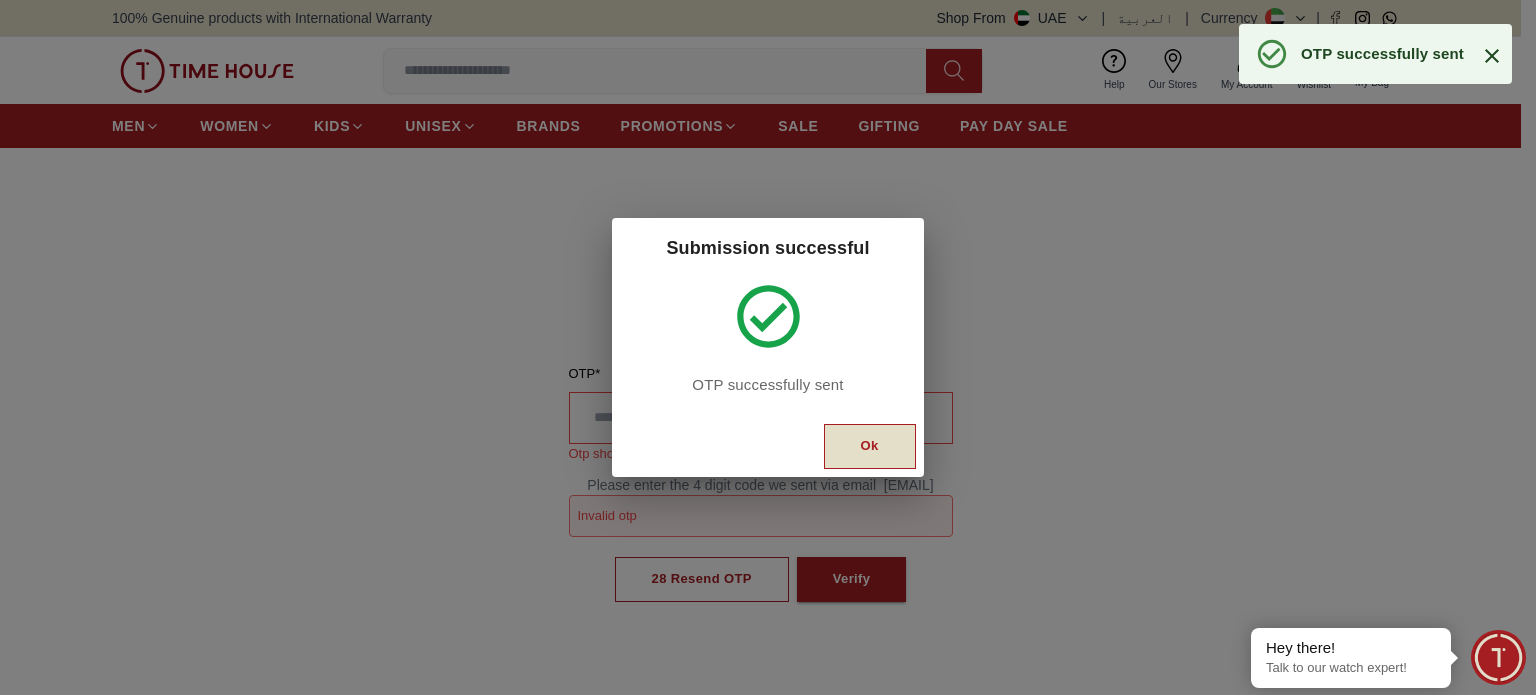 click on "Ok" at bounding box center (870, 446) 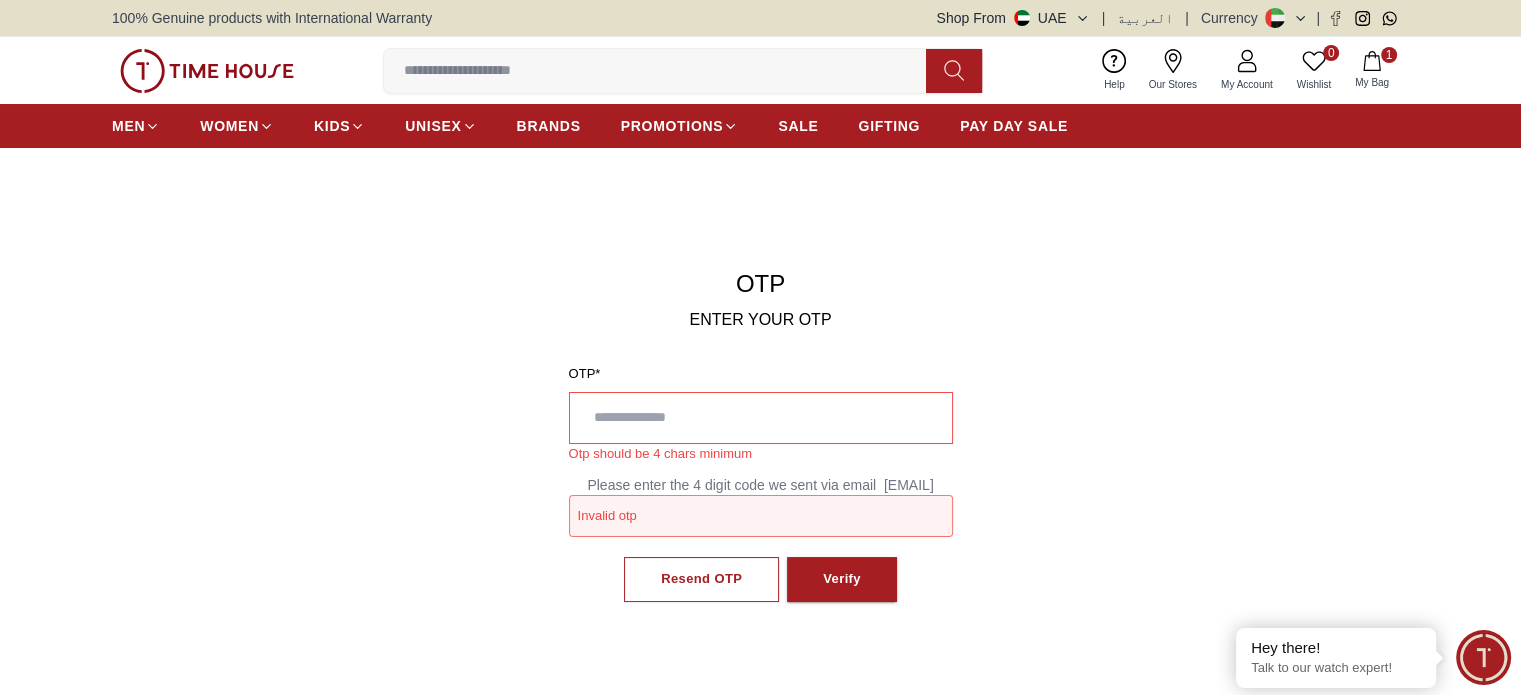 click at bounding box center [761, 418] 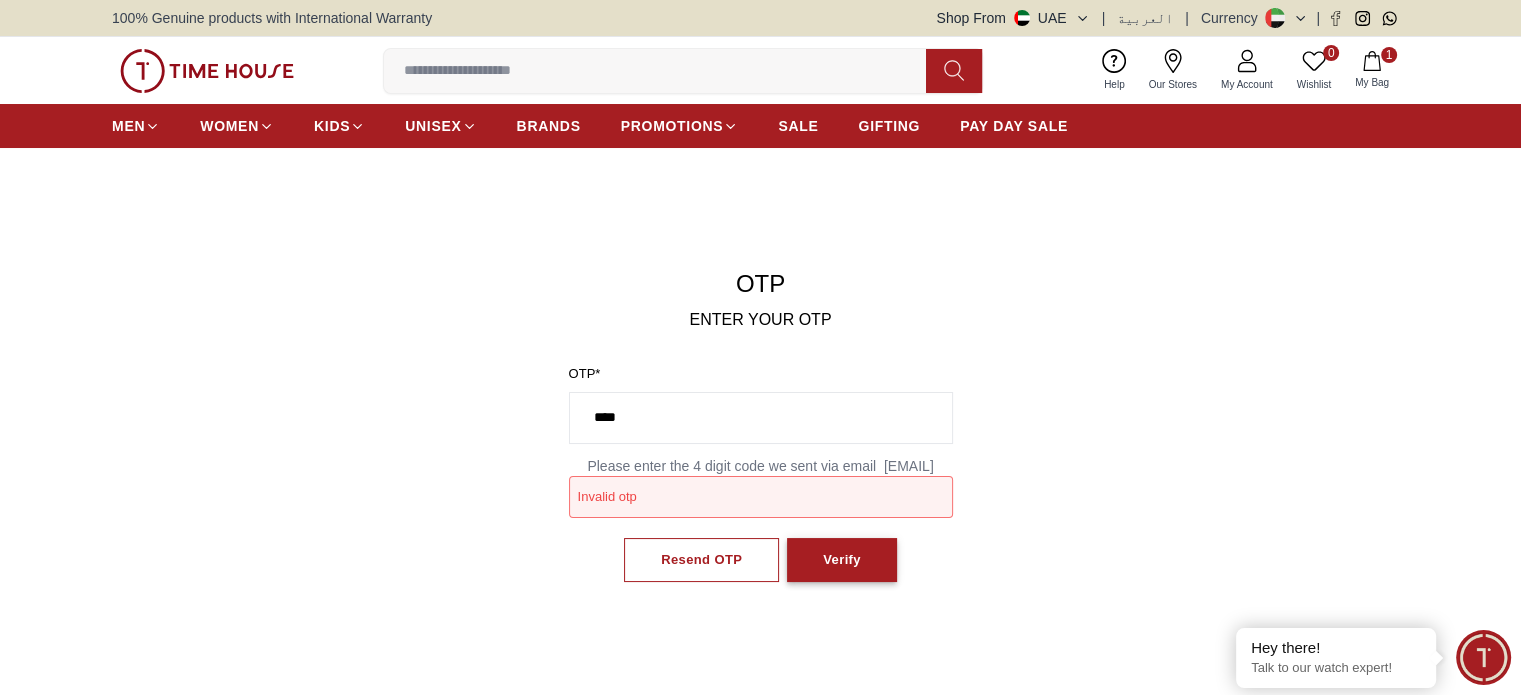 type on "****" 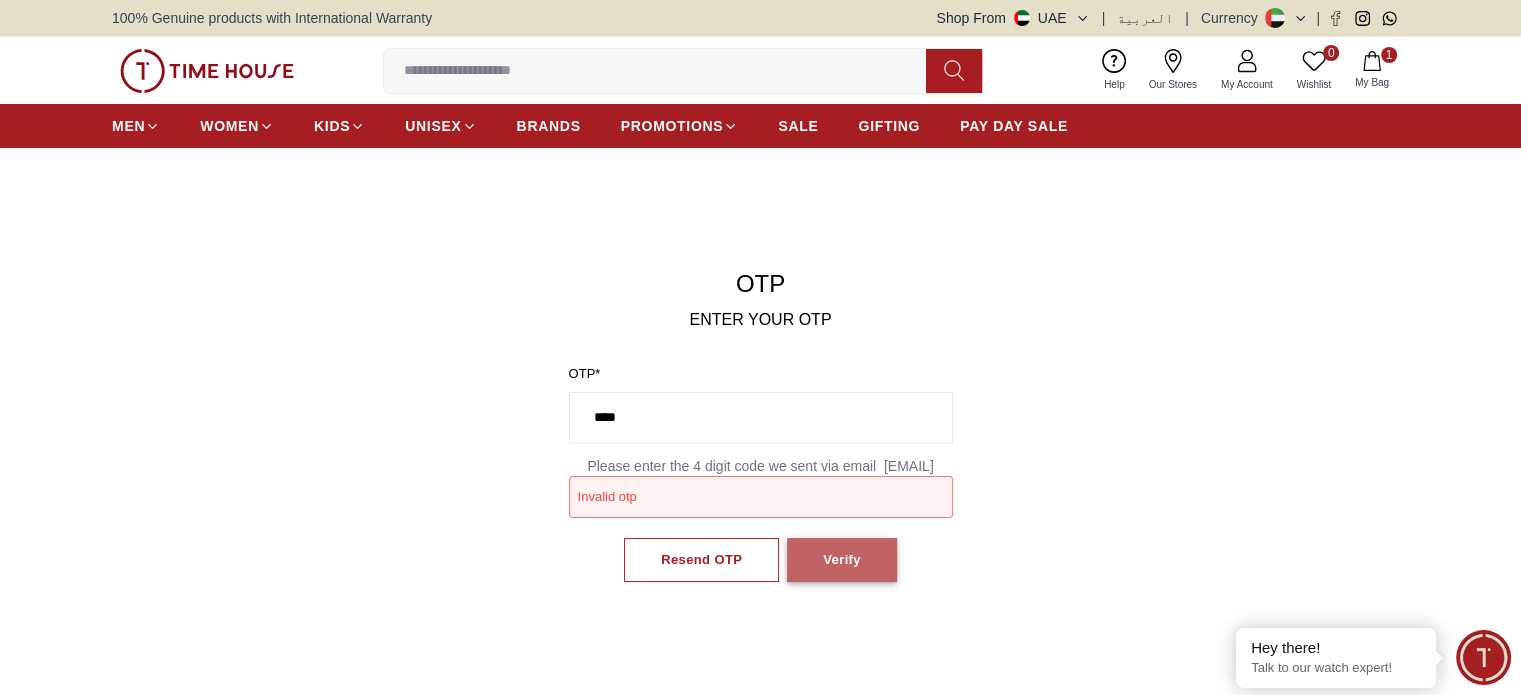 click on "Verify" at bounding box center (842, 560) 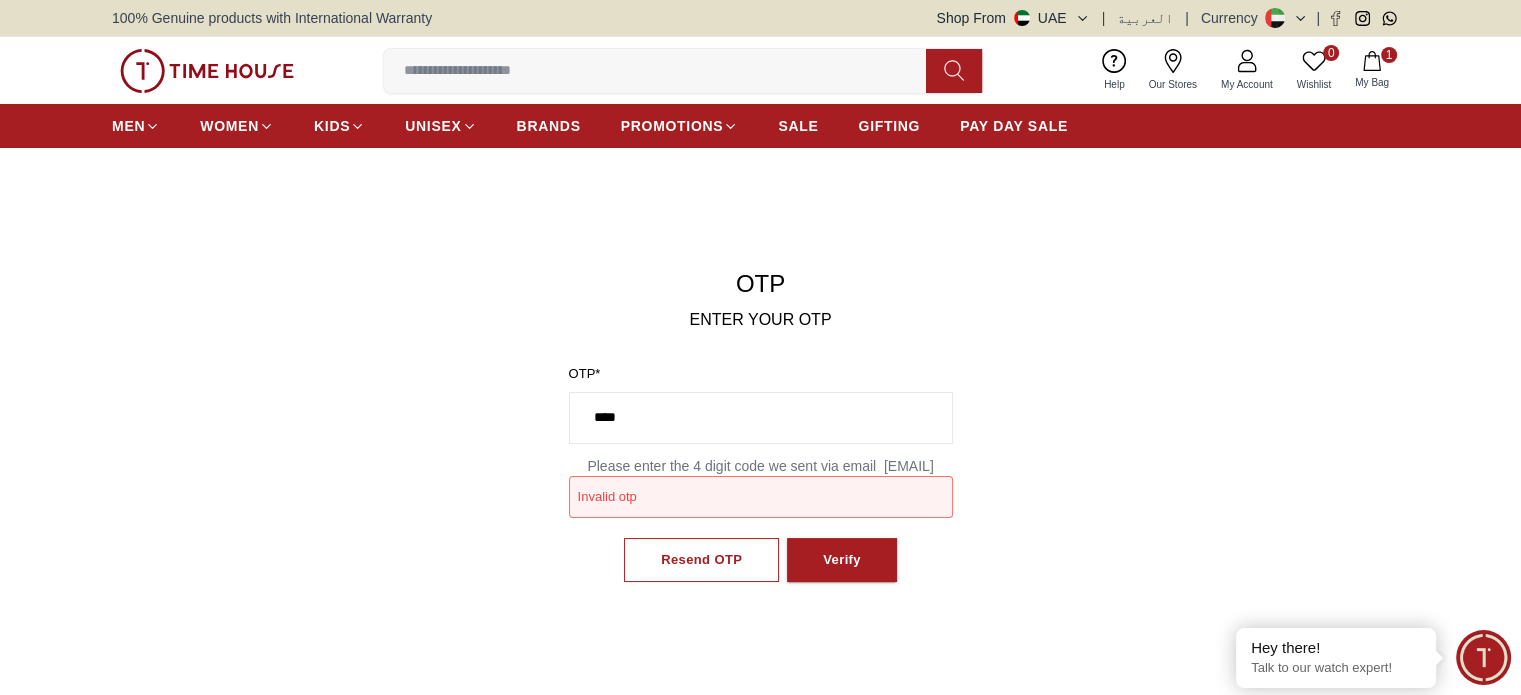 click on "Verify" at bounding box center (842, 560) 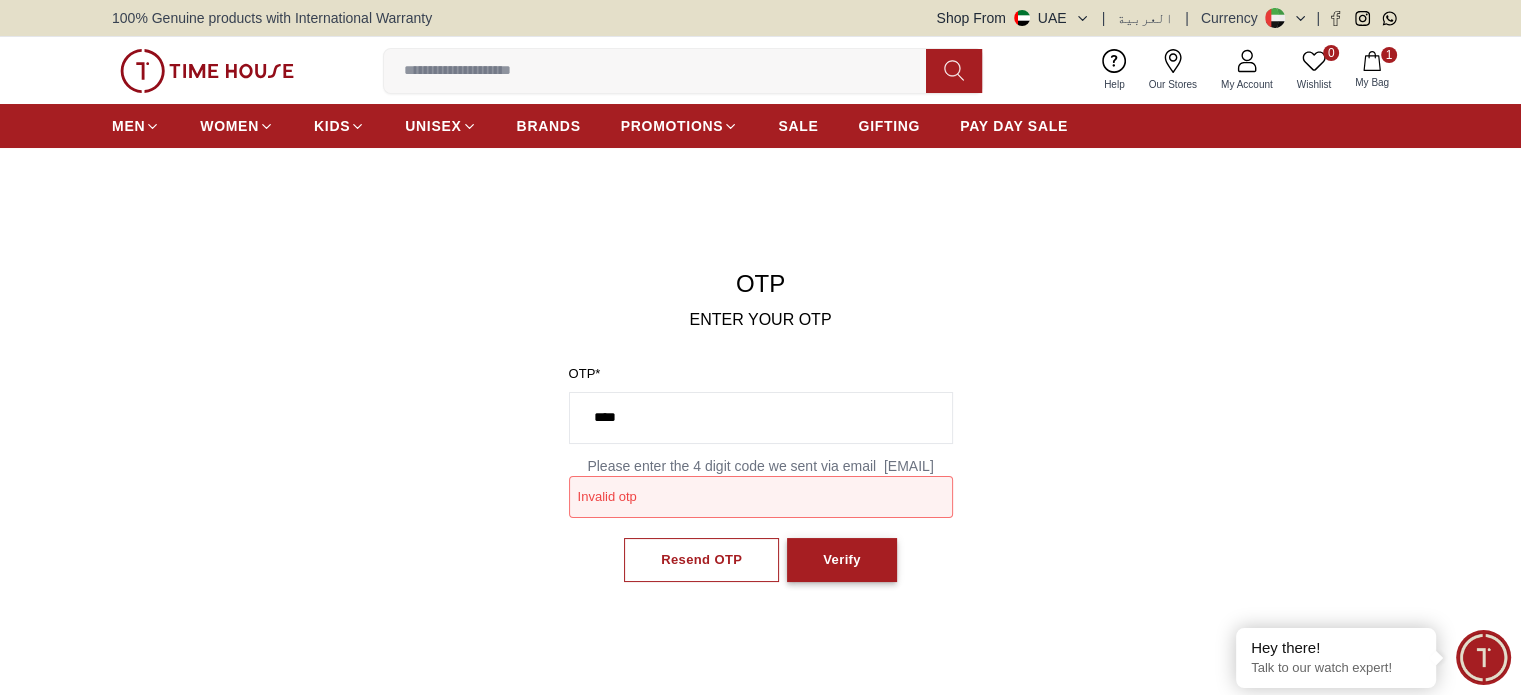 click on "Verify" at bounding box center (842, 560) 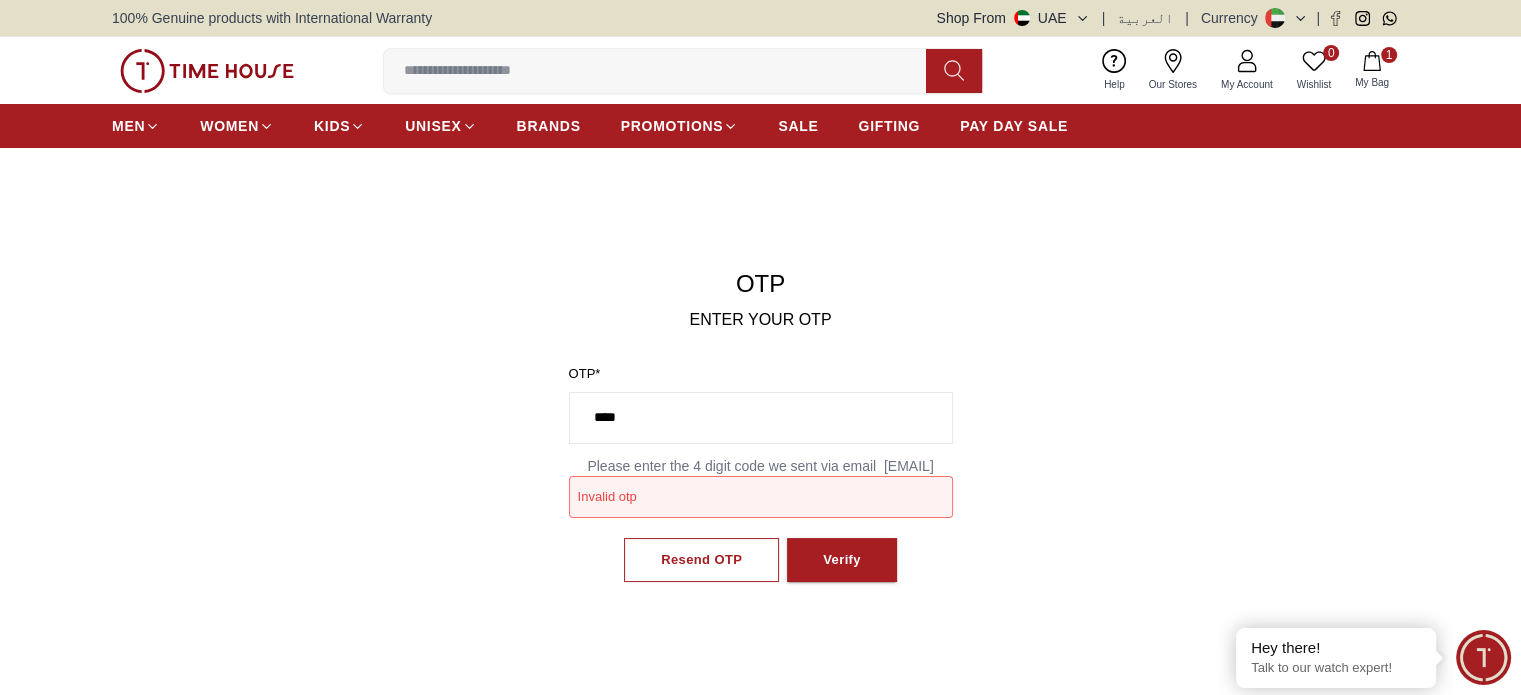 click on "****" at bounding box center [761, 418] 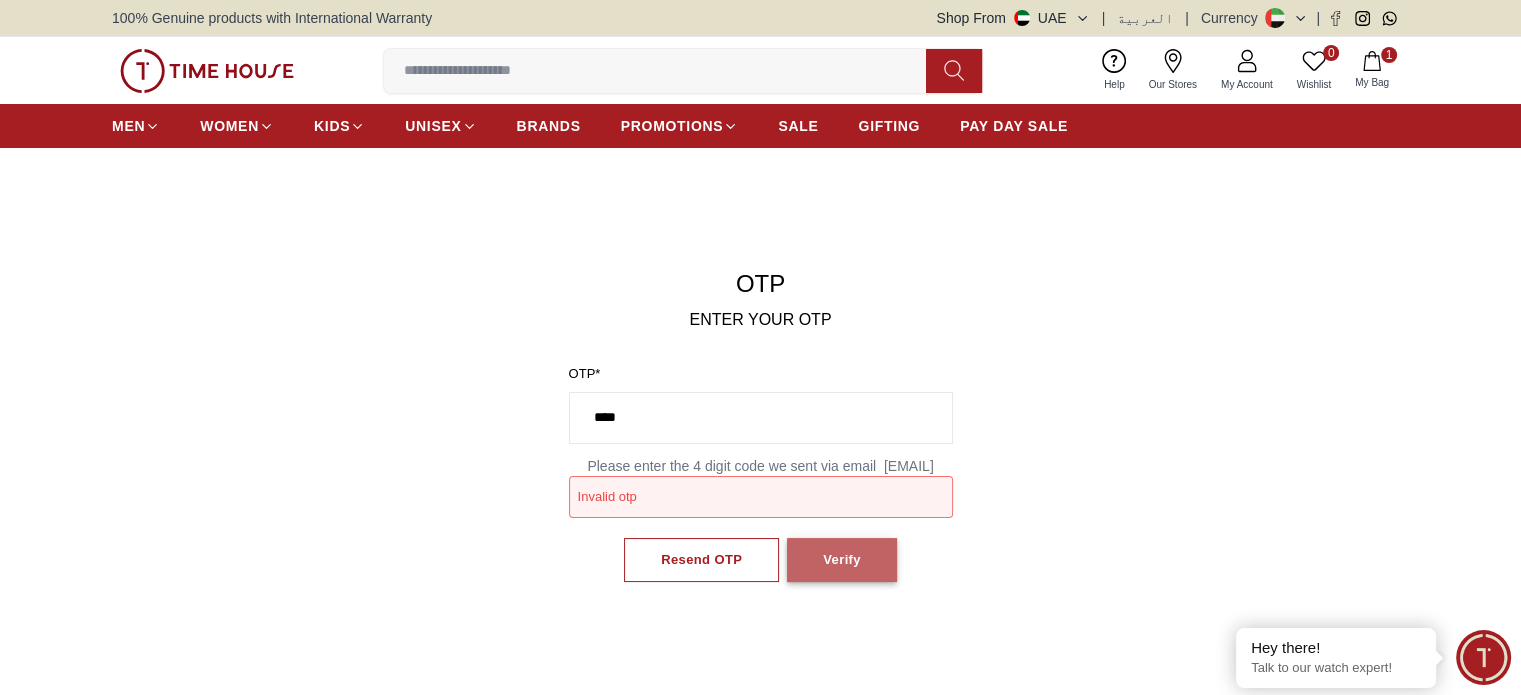 click on "Verify" at bounding box center (842, 560) 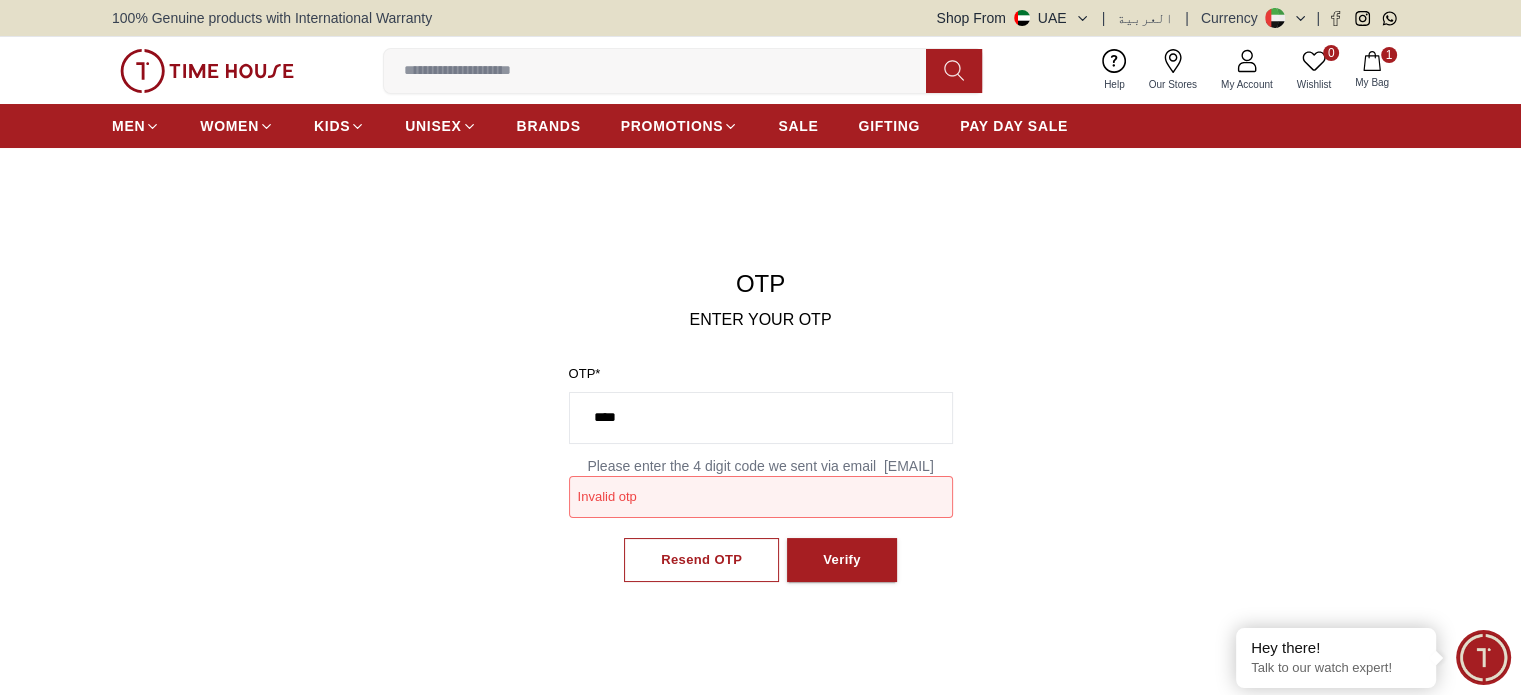 click on "****" at bounding box center [761, 418] 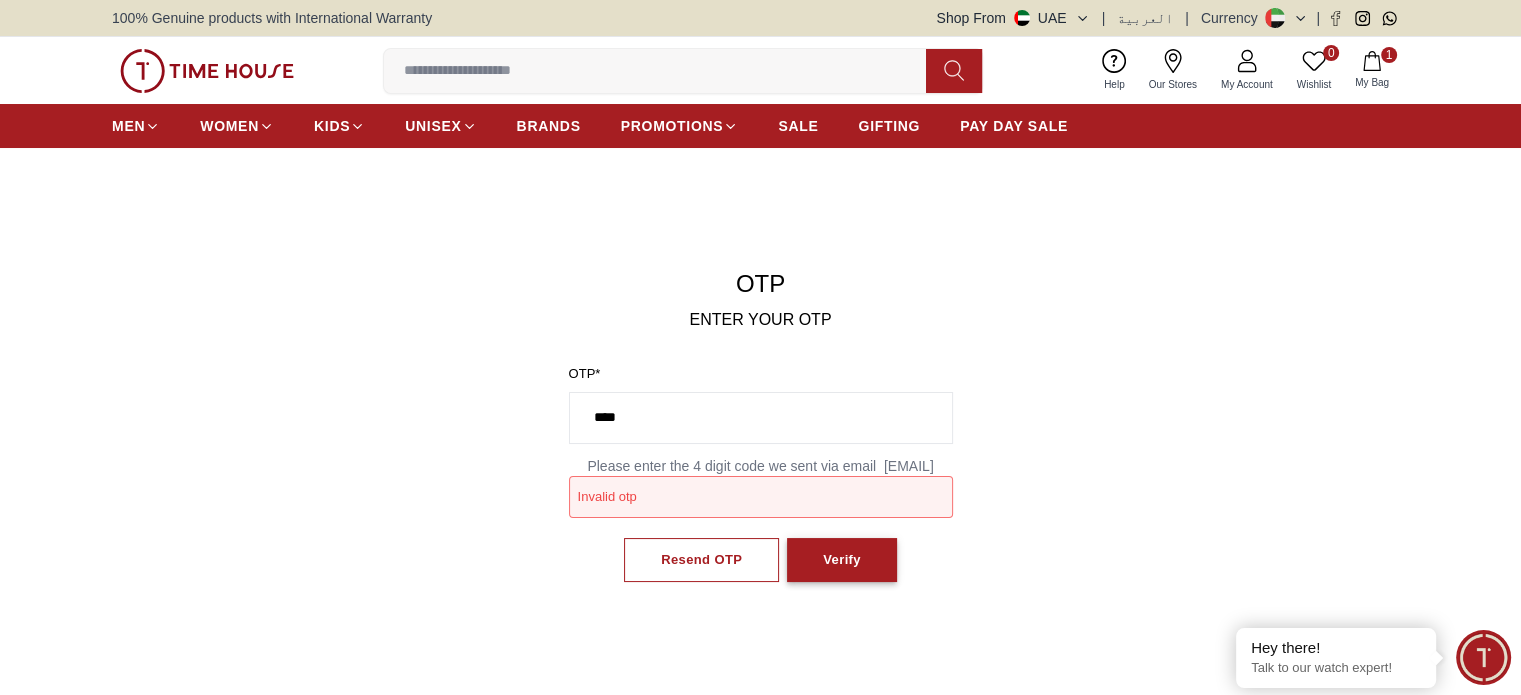 type on "****" 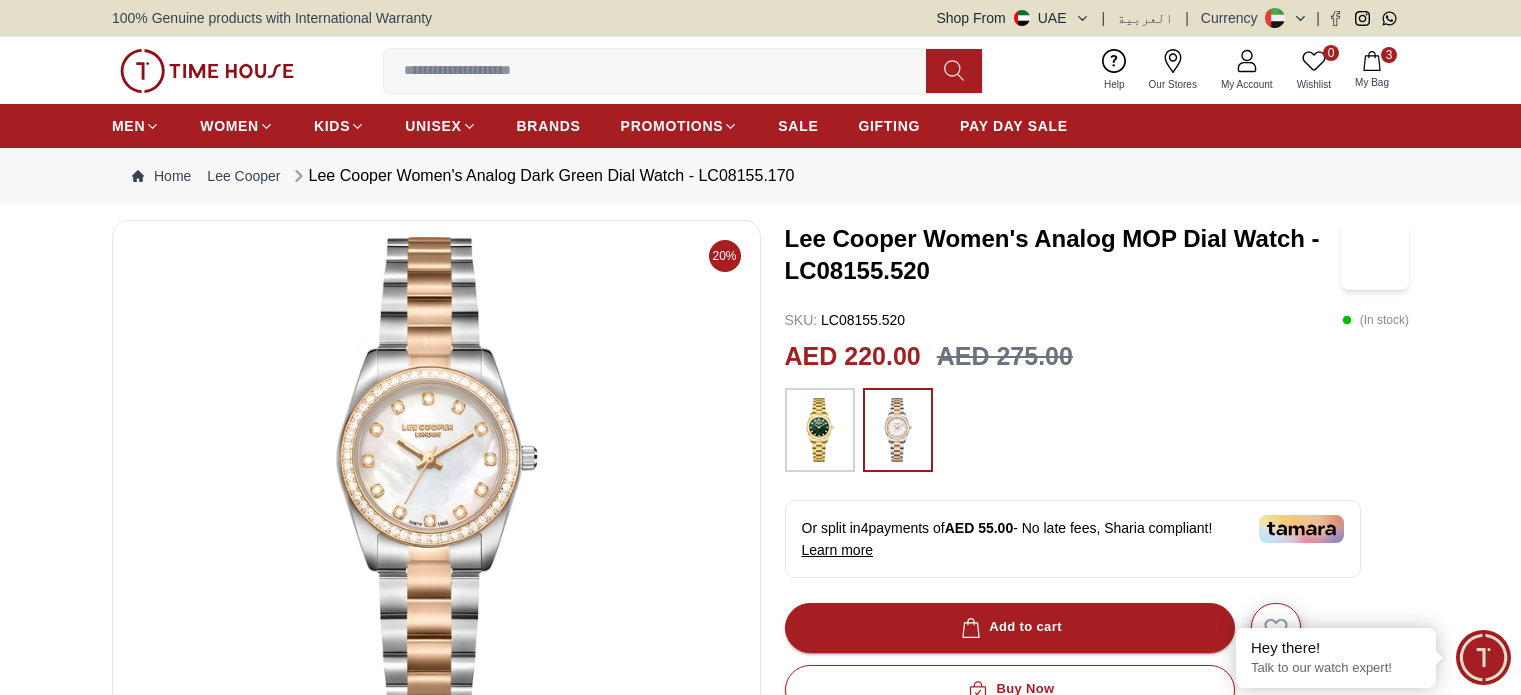 scroll, scrollTop: 0, scrollLeft: 0, axis: both 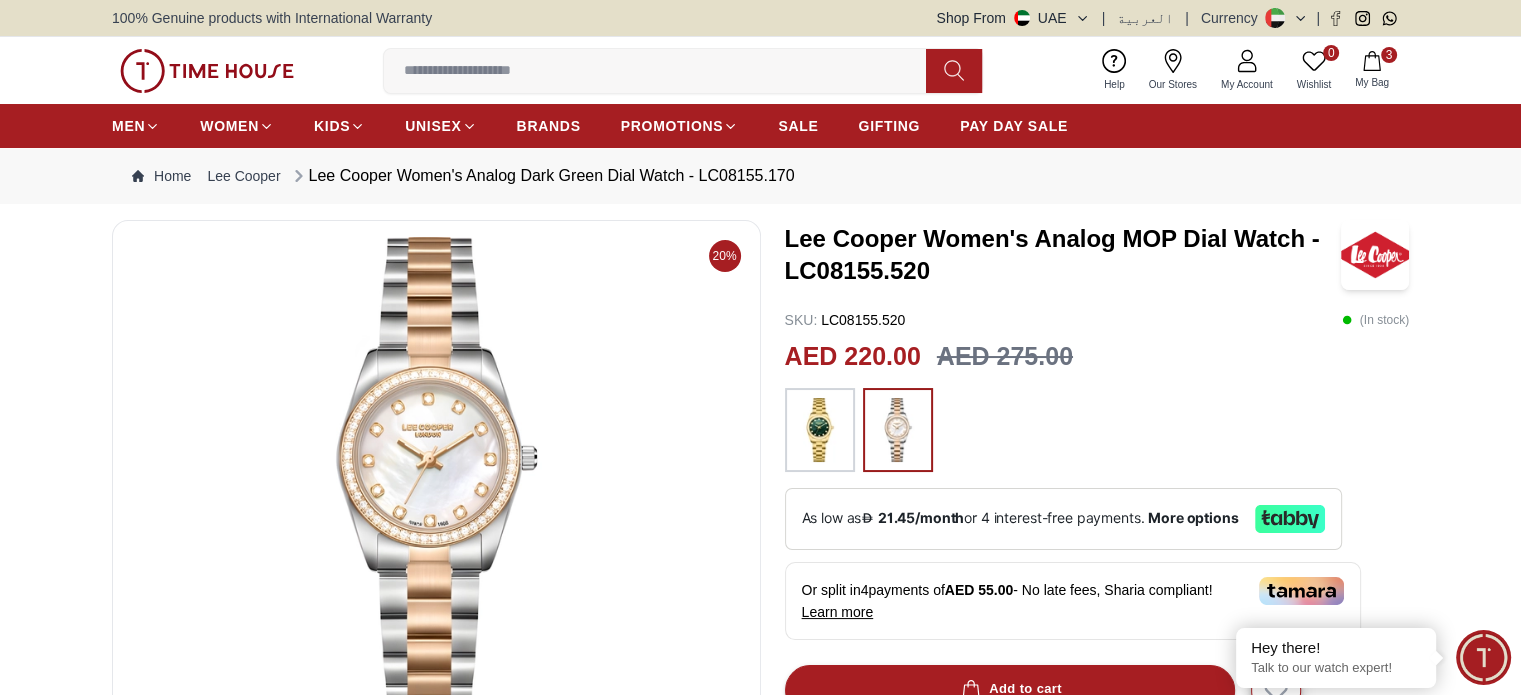 click 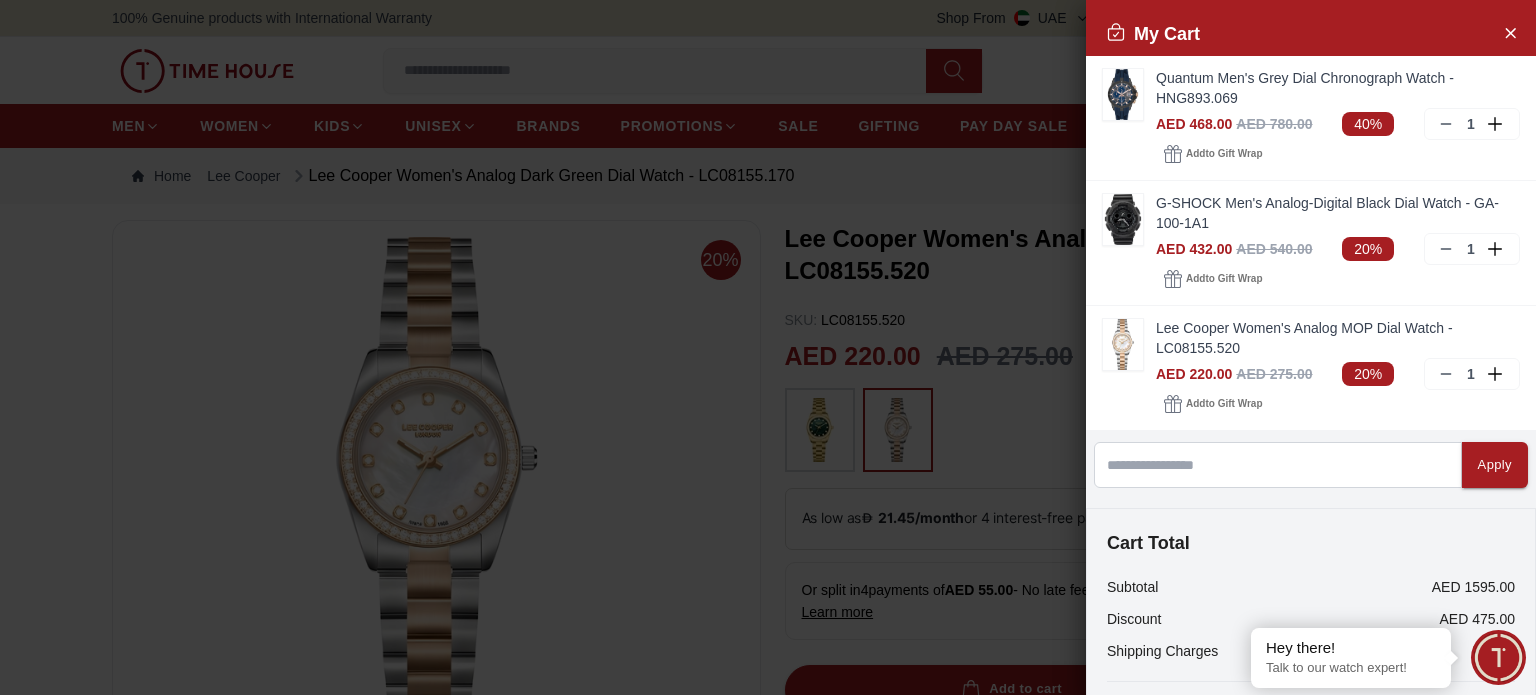 click at bounding box center (768, 347) 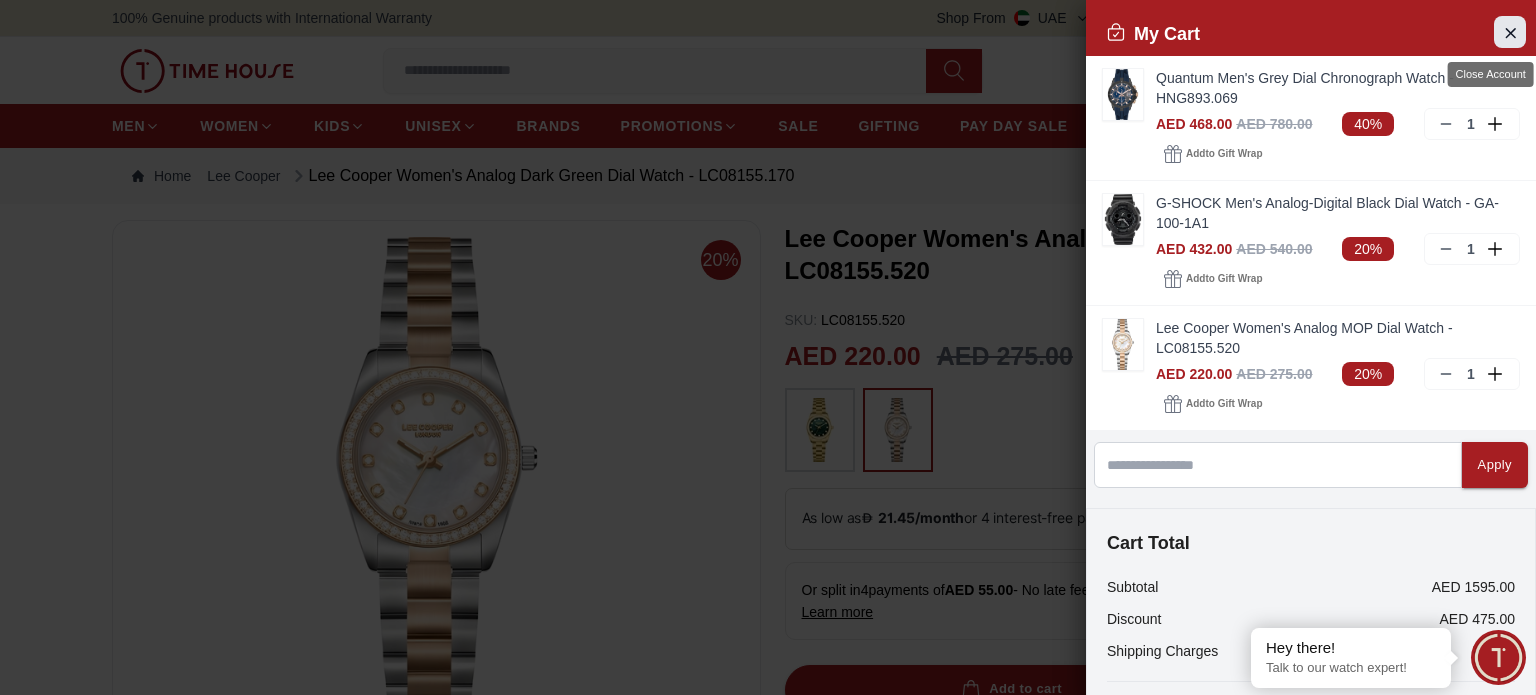 click at bounding box center (1510, 32) 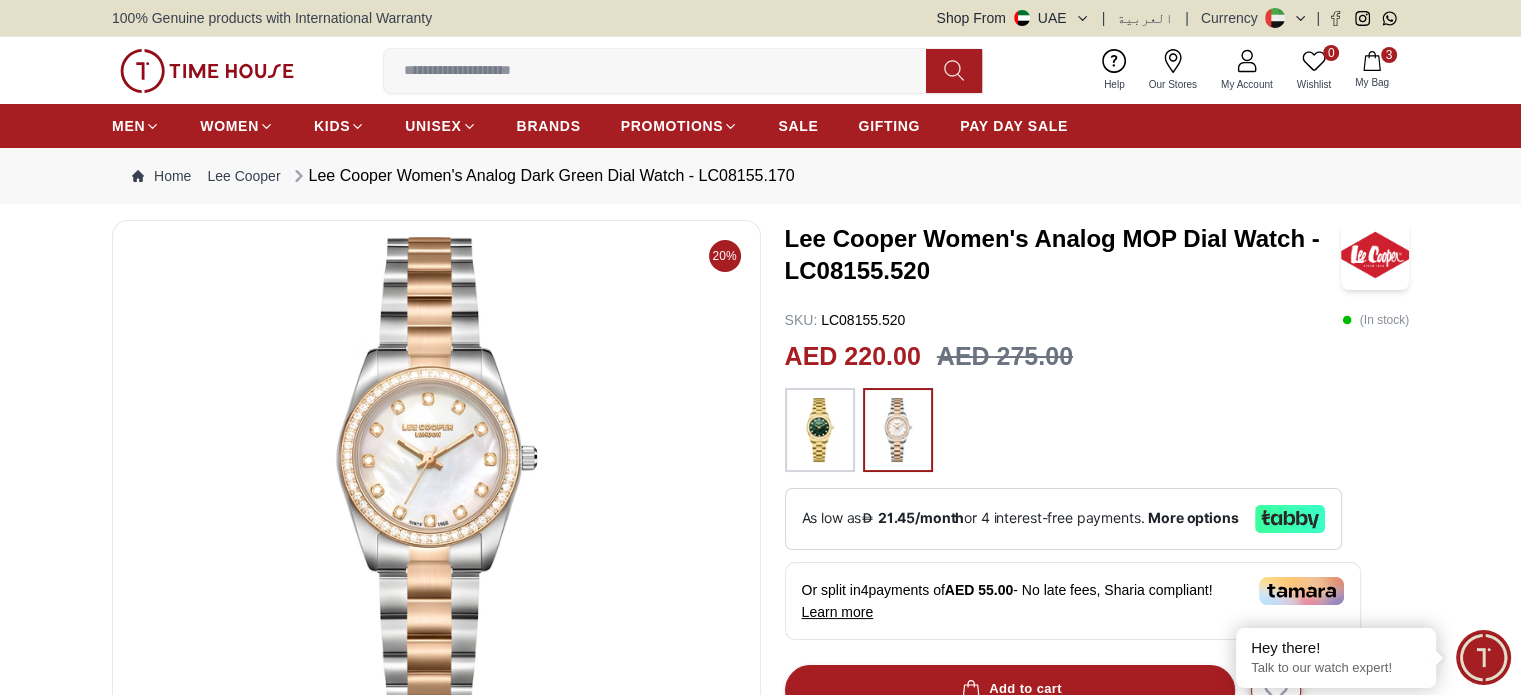 click 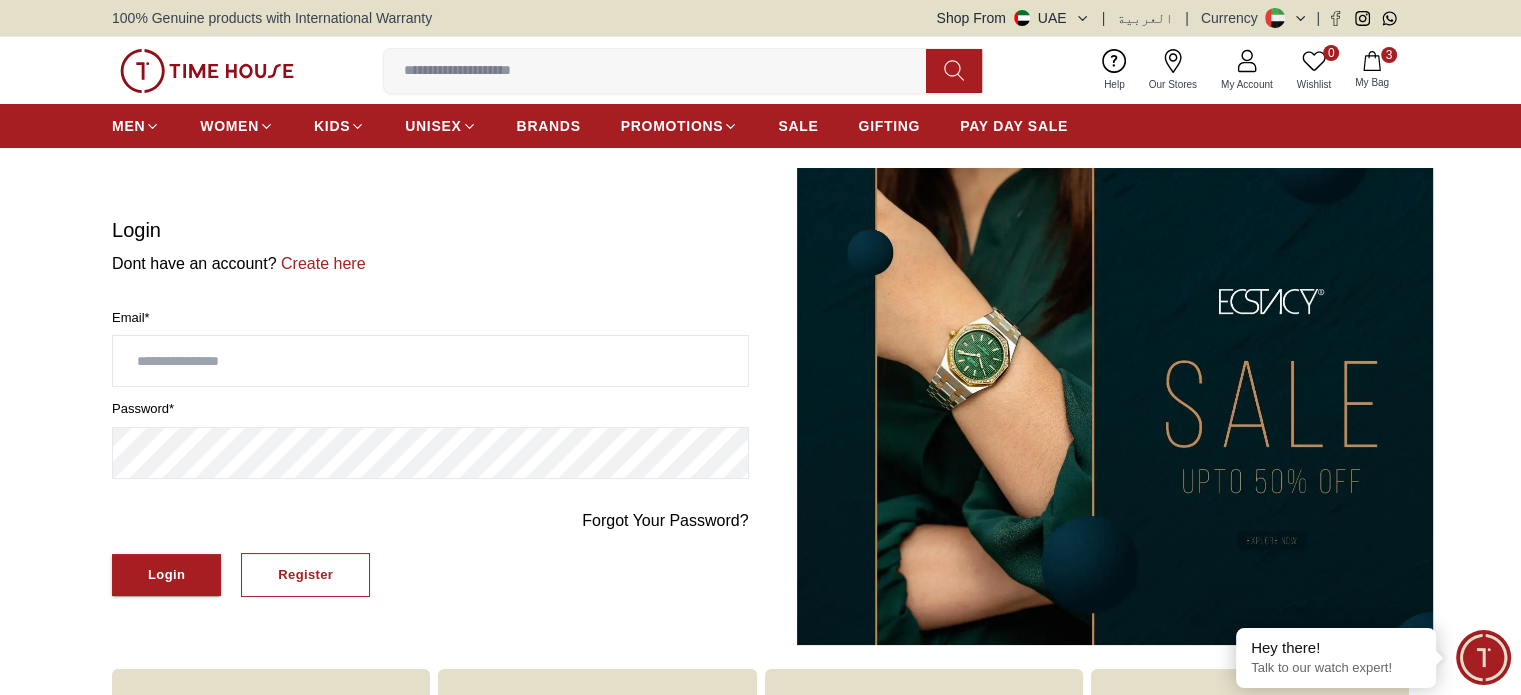 click at bounding box center [430, 361] 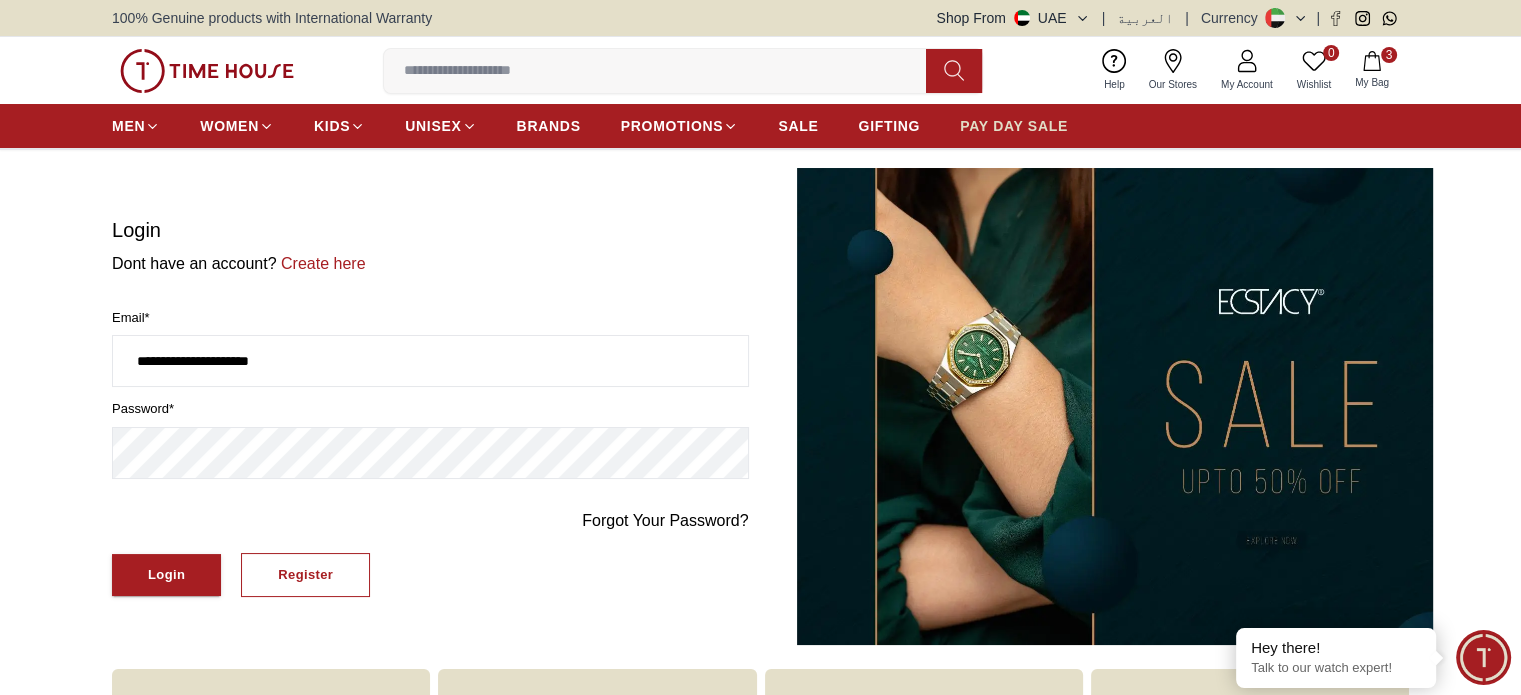 click on "PAY DAY SALE" at bounding box center (1014, 126) 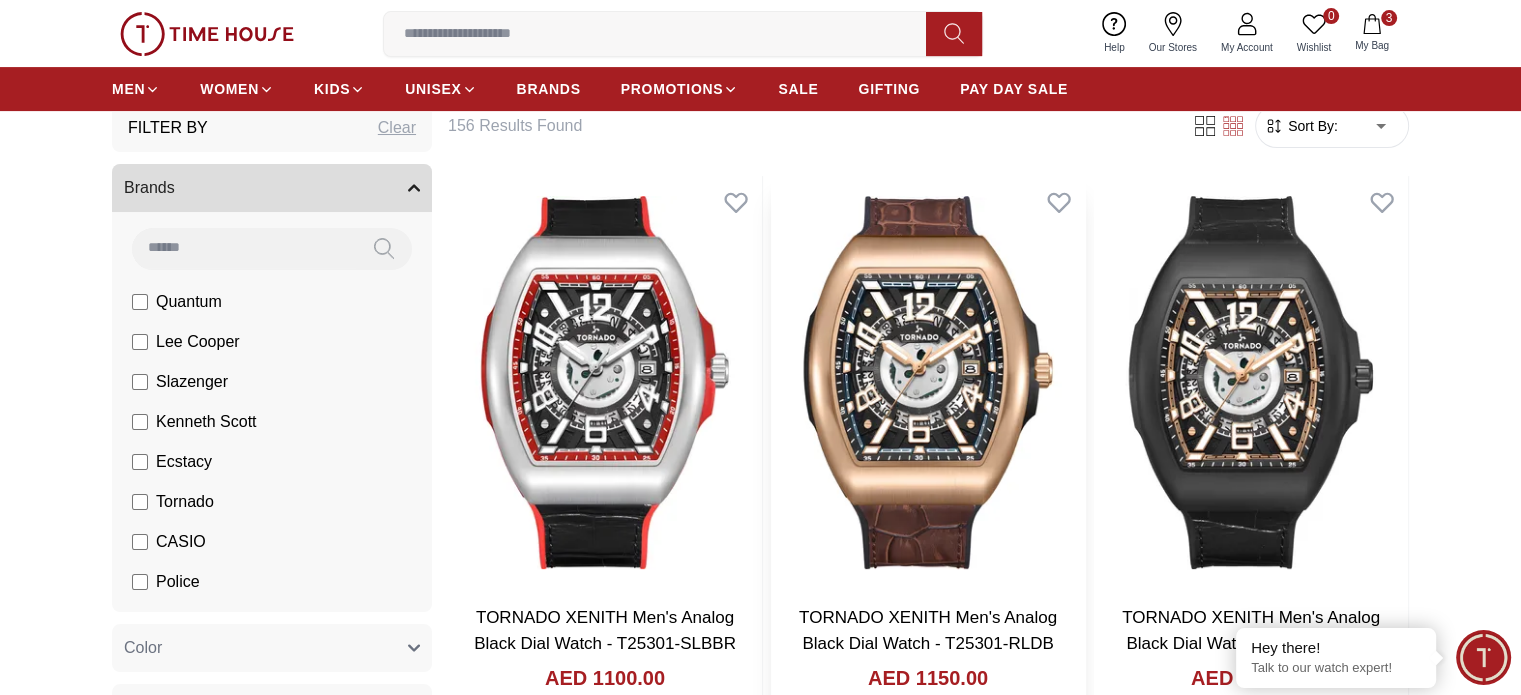 scroll, scrollTop: 600, scrollLeft: 0, axis: vertical 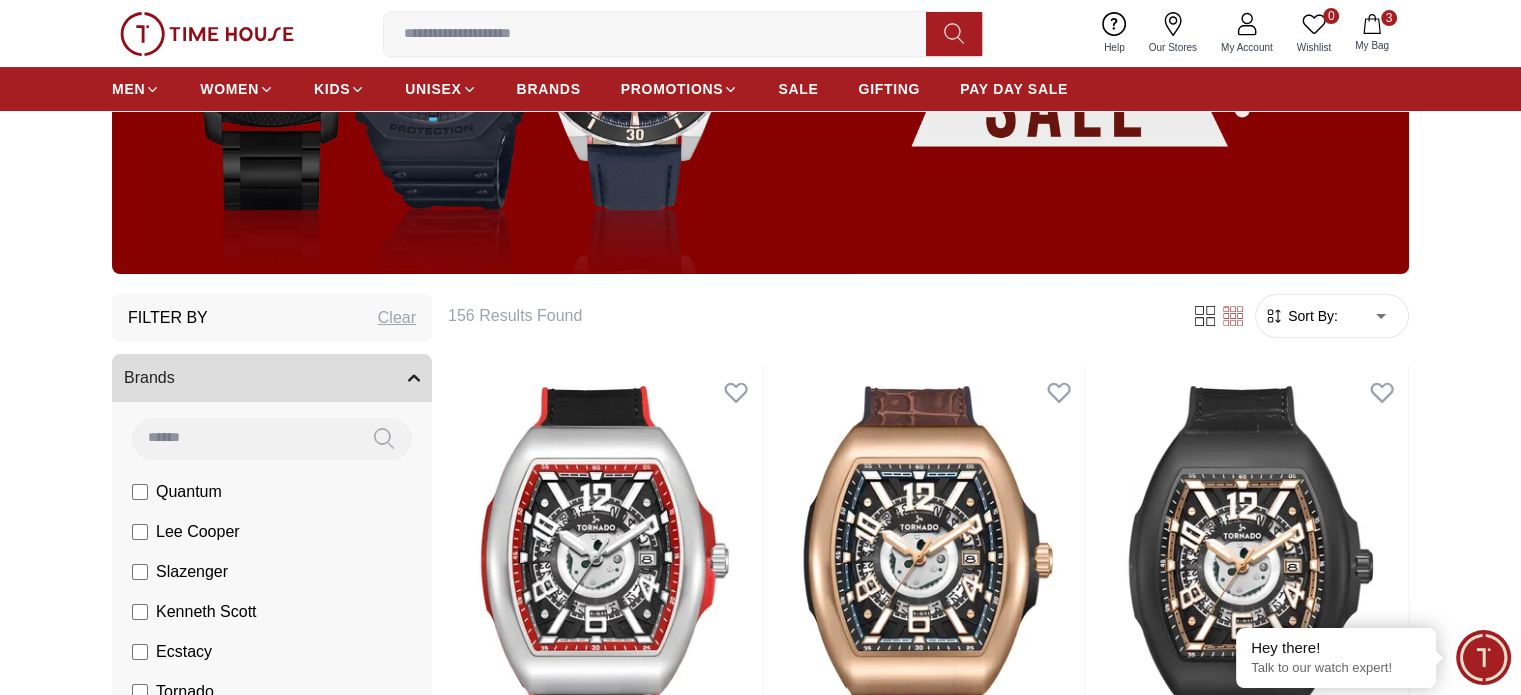click on "Sort By:" at bounding box center (1311, 316) 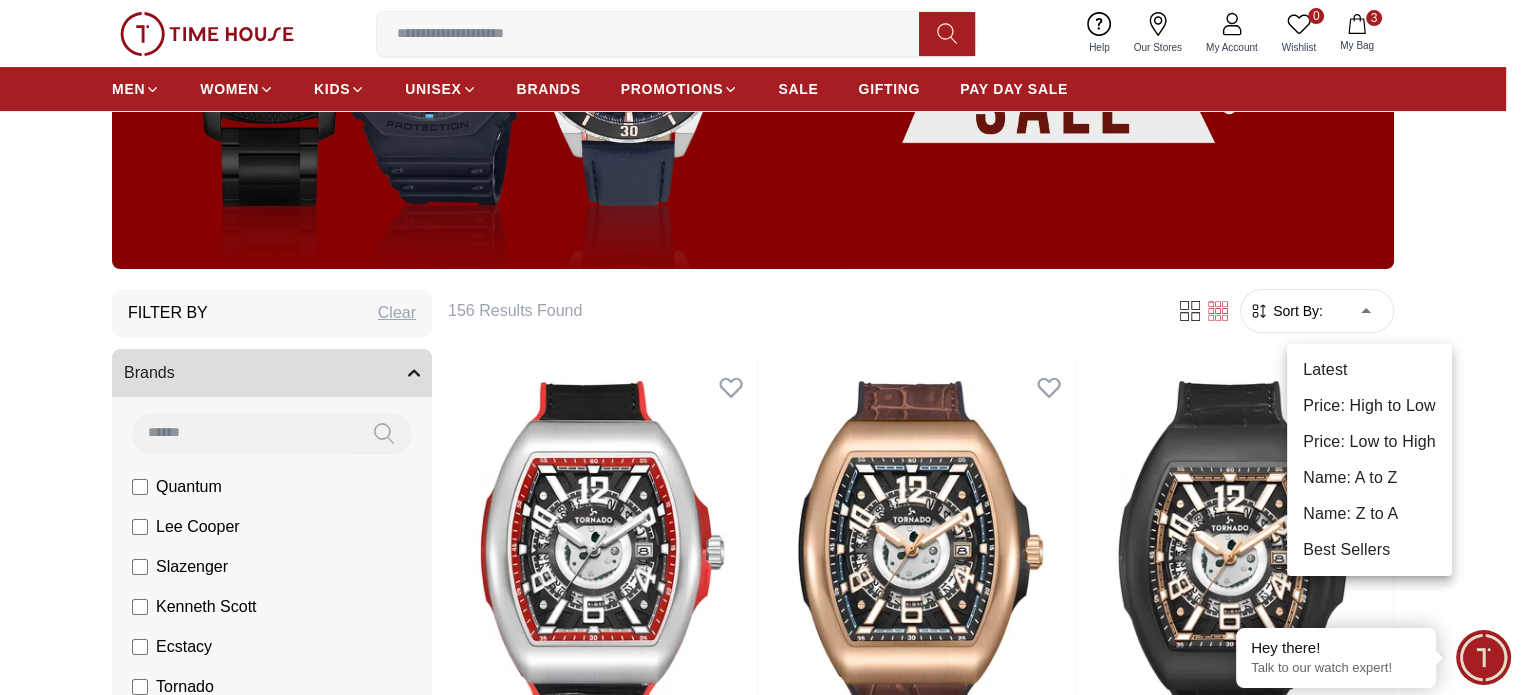 click on "100% Genuine products with International Warranty Shop From UAE | العربية |     Currency    | 0 Wishlist 3 My Bag Help Our Stores My Account 0 Wishlist 3 My Bag MEN WOMEN KIDS UNISEX BRANDS PROMOTIONS SALE GIFTING PAY DAY SALE Home    Filter By Clear Brands Quantum Lee Cooper Slazenger Kenneth Scott Ecstacy Tornado CASIO Police G-Shock Color Black Green Blue Dark Blue Silver Grey White White / Rose Gold Silver / Rose Gold Black / Black Gold Light Blue Black /Grey Pink Navy Blue Blue / Silver Black  Ivory Peach Green / Silver MOP Blue  Dark green Blue MOP Rose Gold MOP Green MOP Champagne MOP Pink MOP Green / Gold  Olive Green / Dark Green Olive Green Display Type Analog Multi Function Automatic Chronograph Analog-Digital Digital digital Chrono & Multi Function  Digital Multifunction Band Closure Clasp Buckle Tang Buckle Push Button Clasp Sliding Clasp Jewelry Clasp  Double Snap-Fastener  Square Buckle Butterfly Clasp Double Pusher Butterfly Clasp Fold-over Clasp Triple Fold Clasp 45 34.9 PU" at bounding box center [760, 2396] 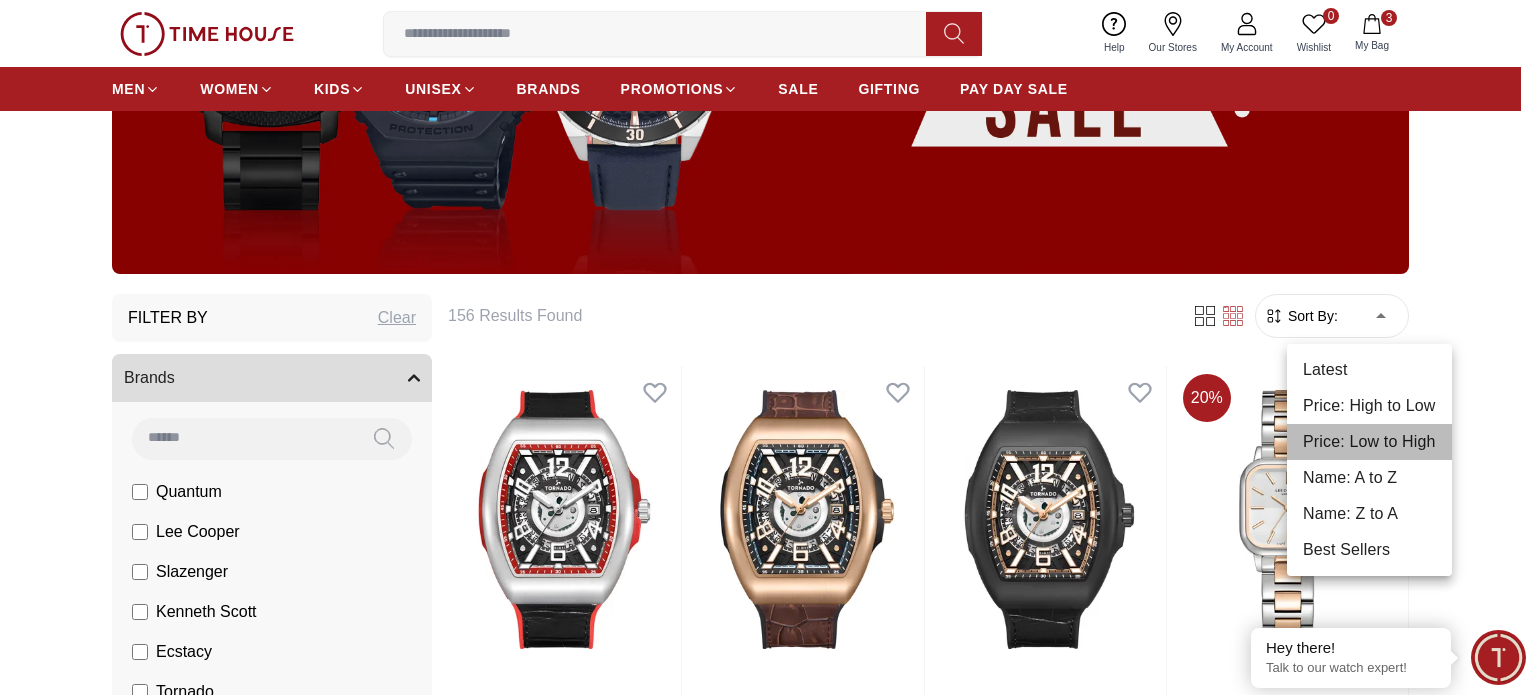 click on "Price: Low to High" at bounding box center (1369, 442) 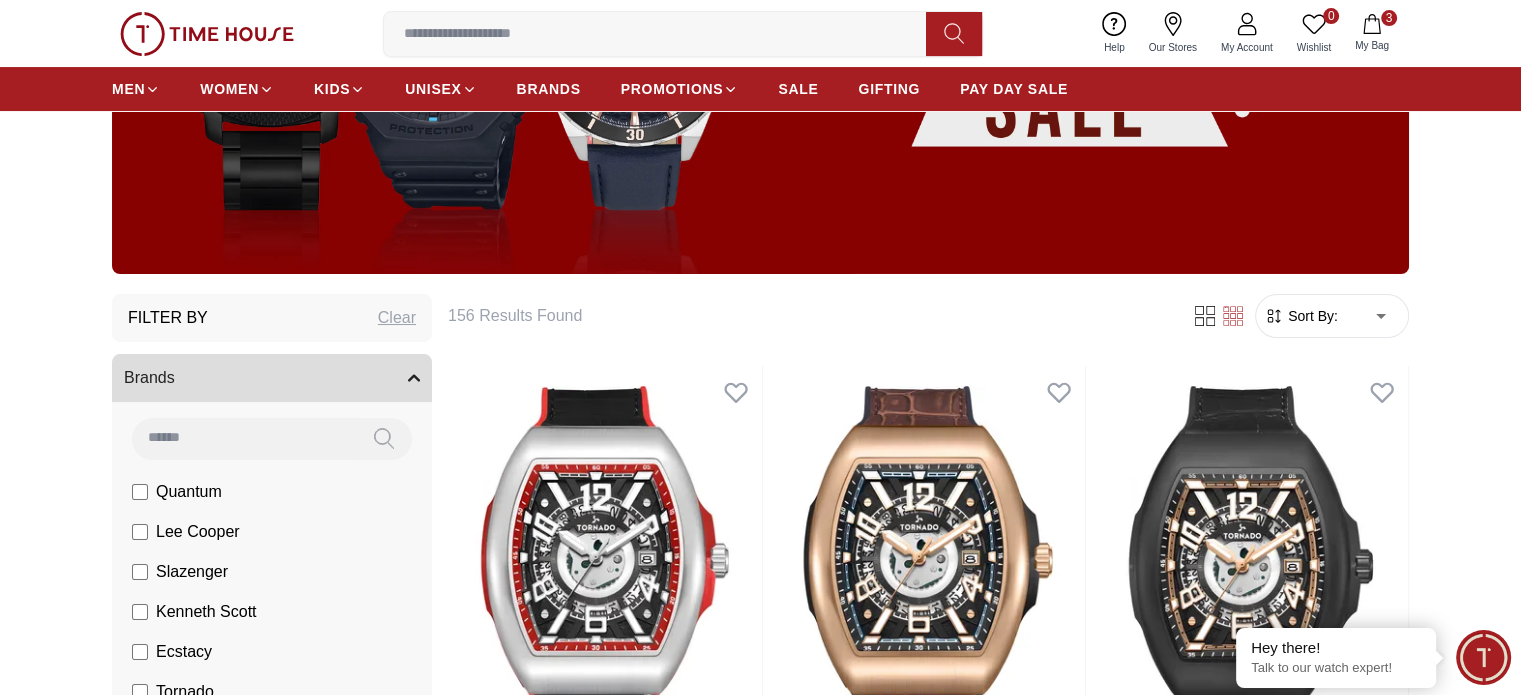 type on "*" 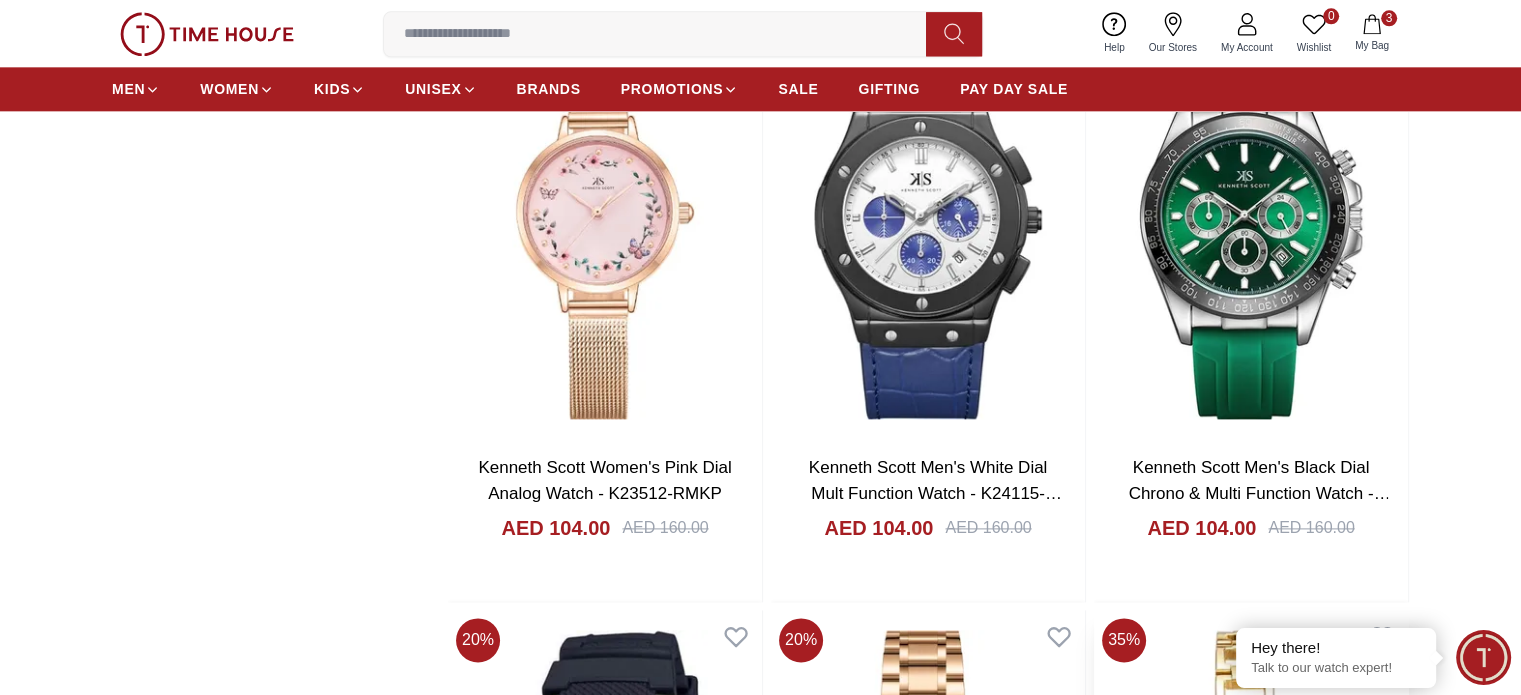 scroll, scrollTop: 2800, scrollLeft: 0, axis: vertical 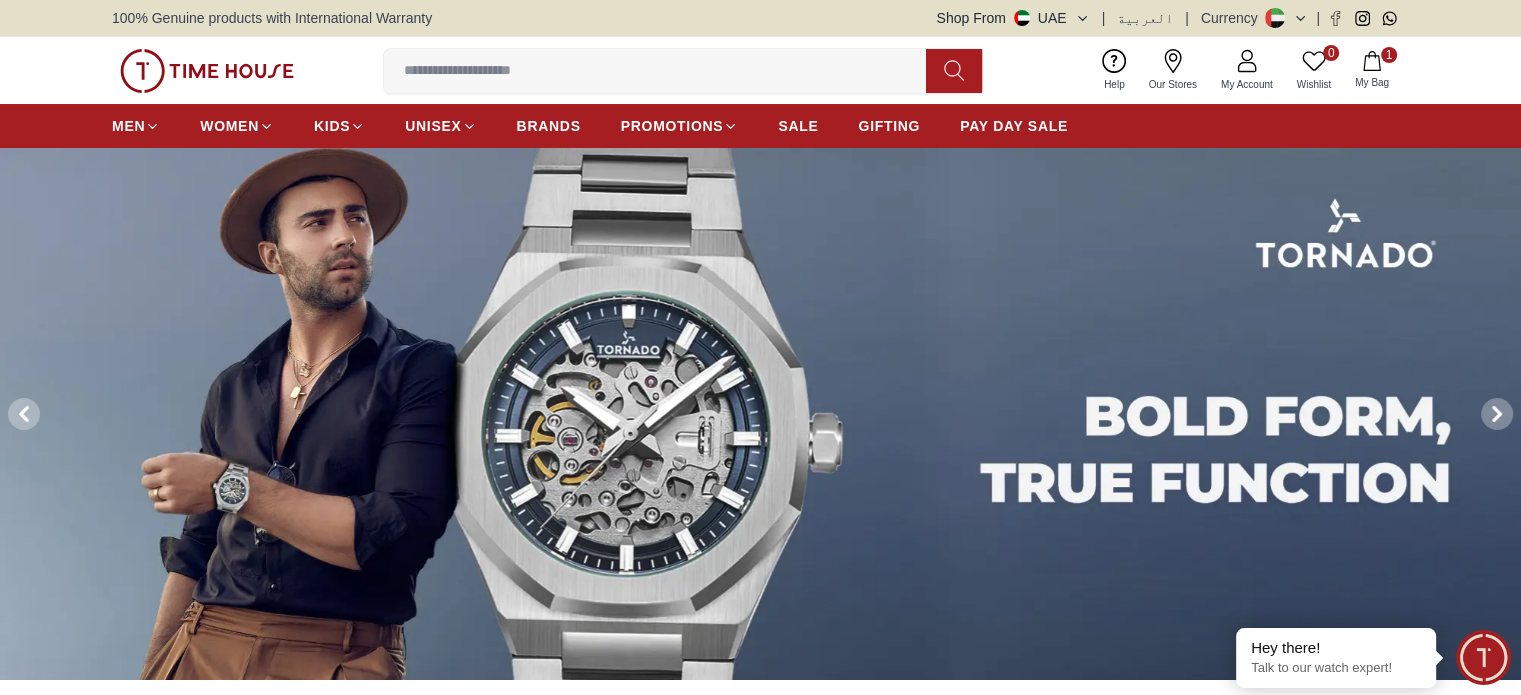 click on "1 My Bag" at bounding box center [1372, 70] 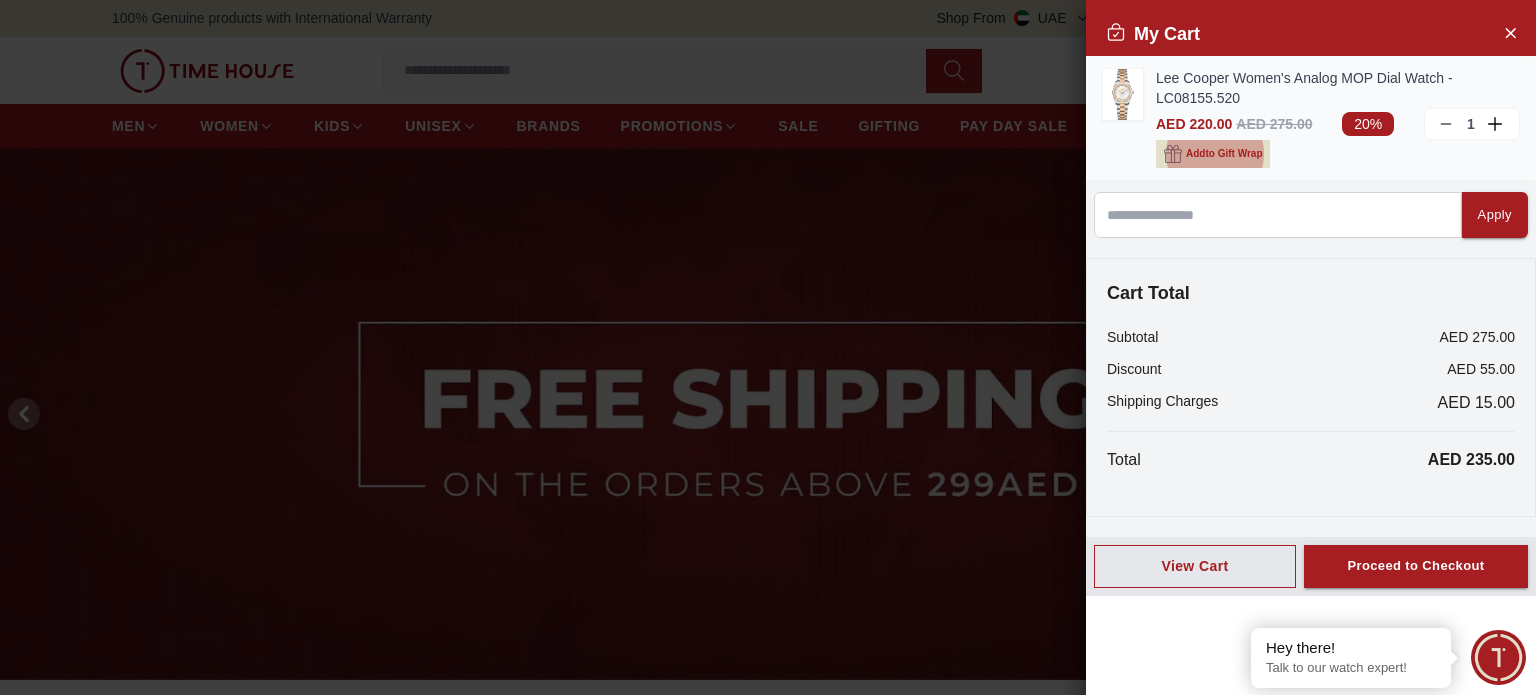 click on "Add  to Gift Wrap" at bounding box center [1224, 154] 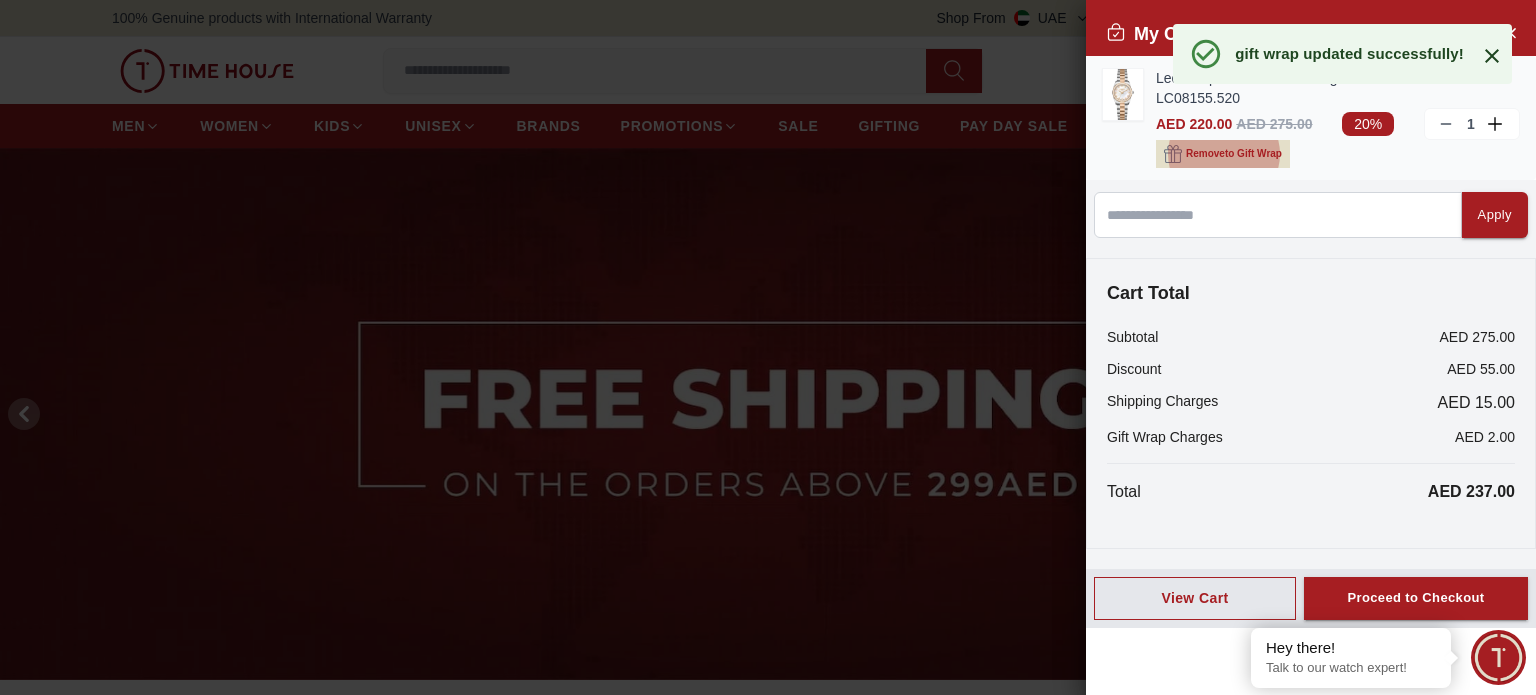 click on "Remove  to Gift Wrap" at bounding box center (1234, 154) 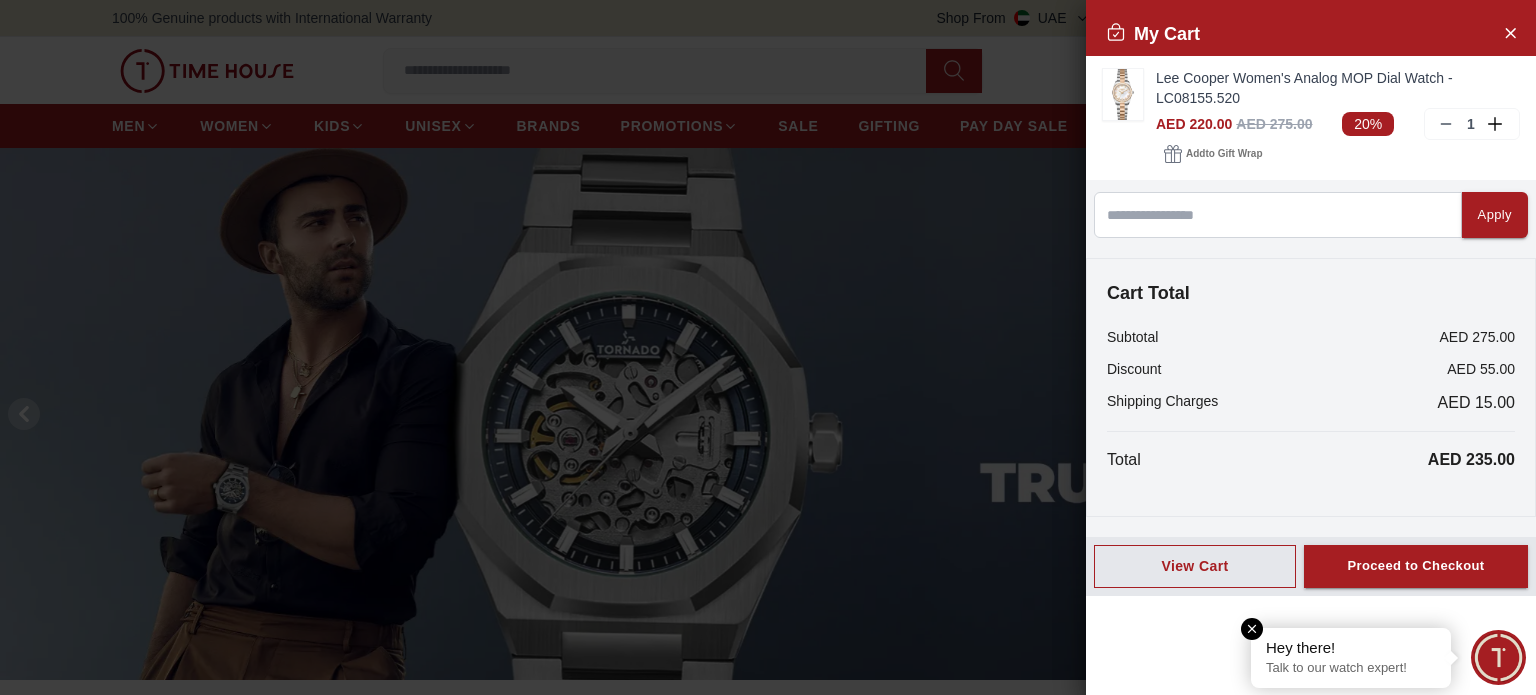 type 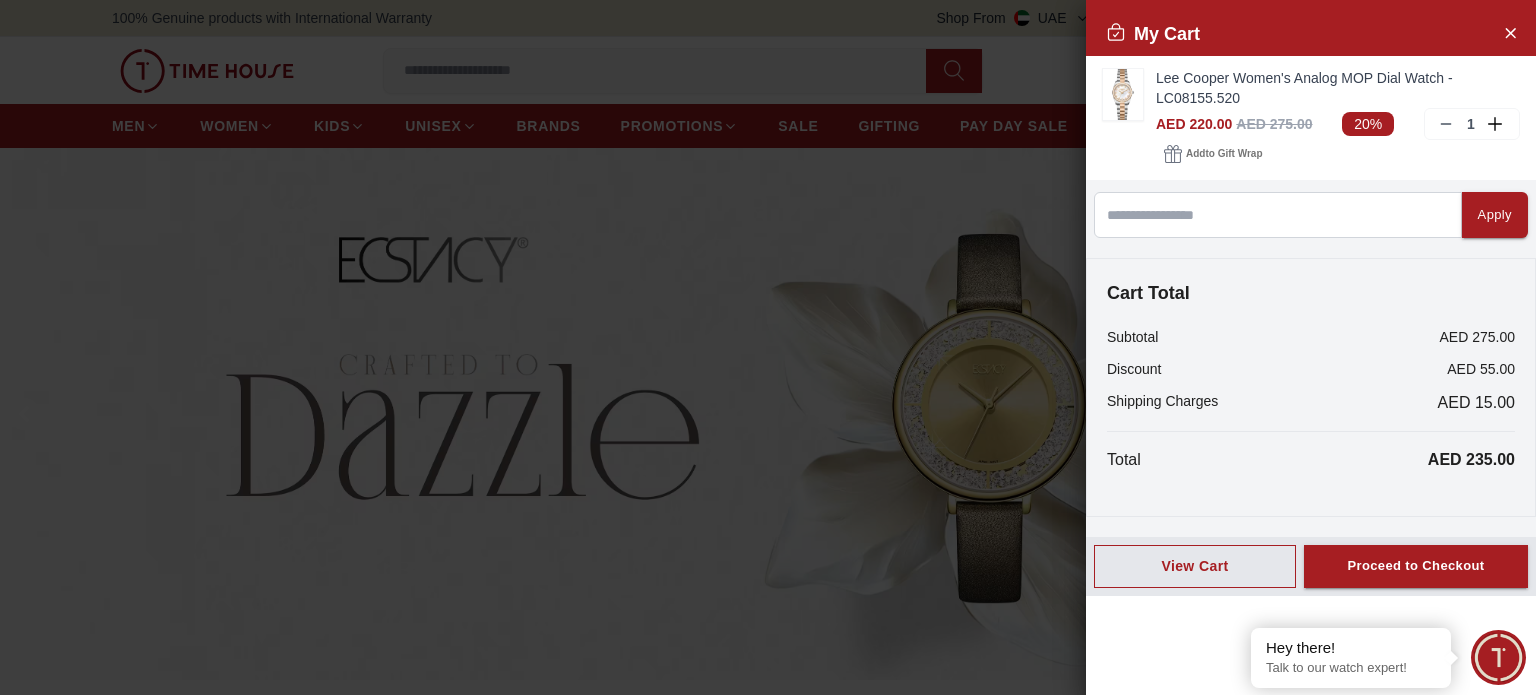 click at bounding box center (768, 347) 